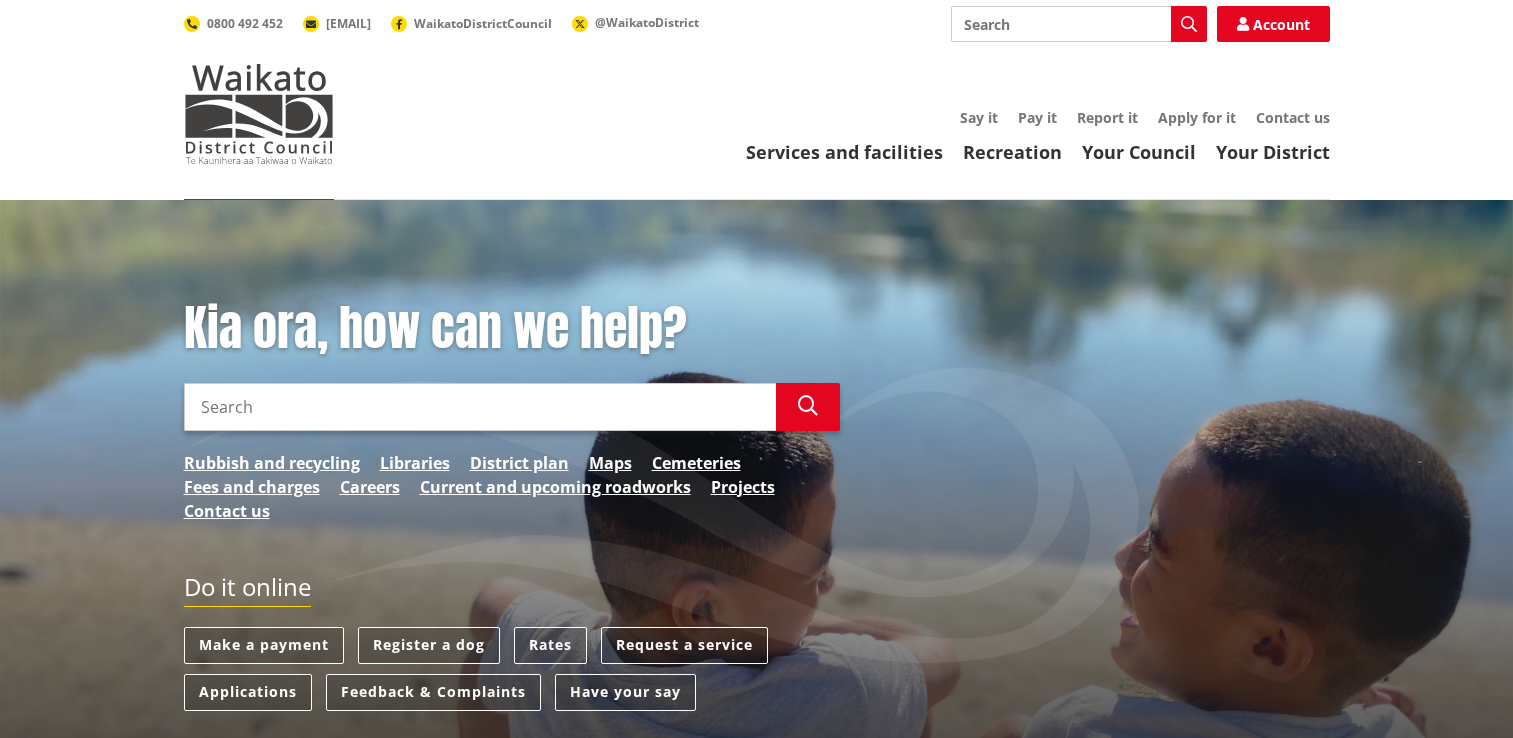 scroll, scrollTop: 100, scrollLeft: 0, axis: vertical 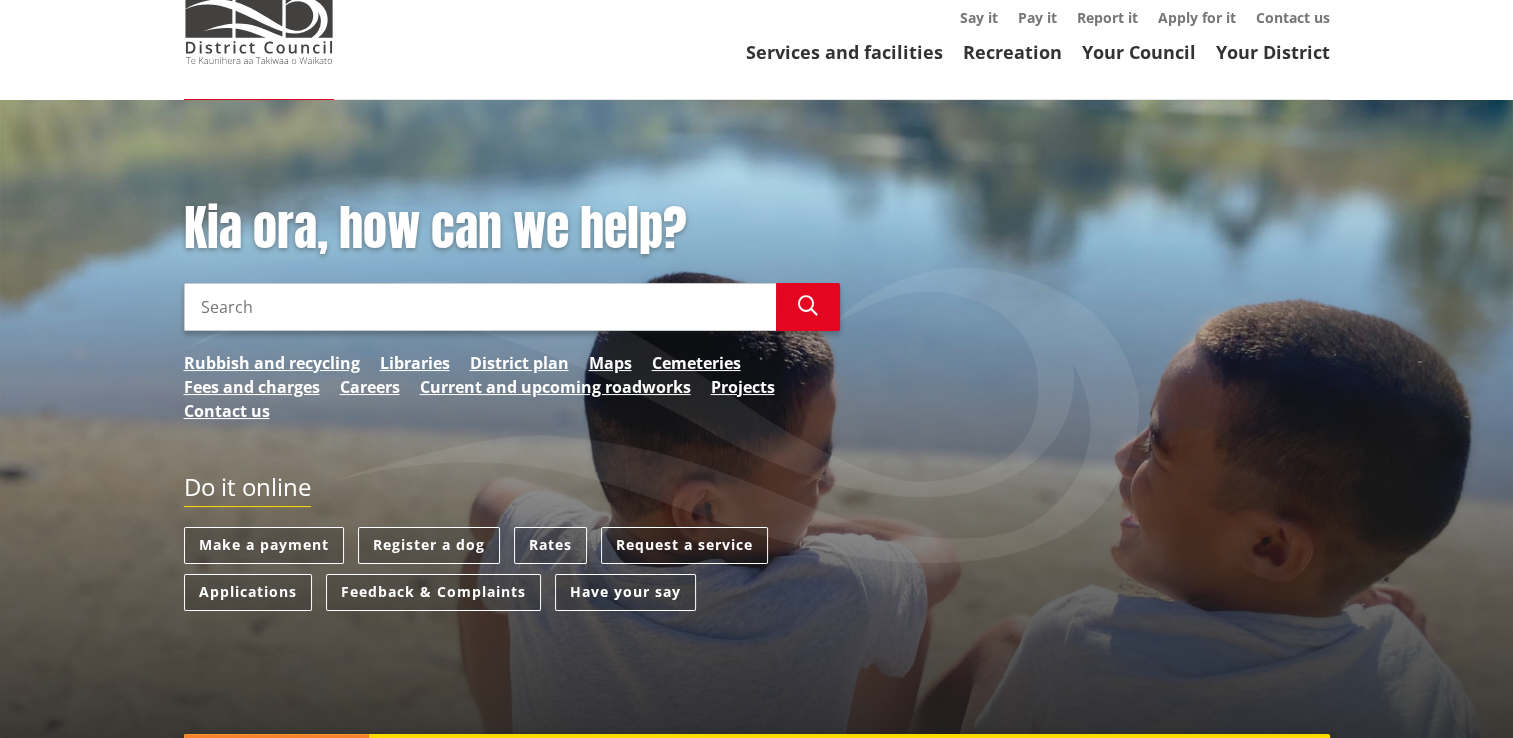 click on "Search" at bounding box center (480, 307) 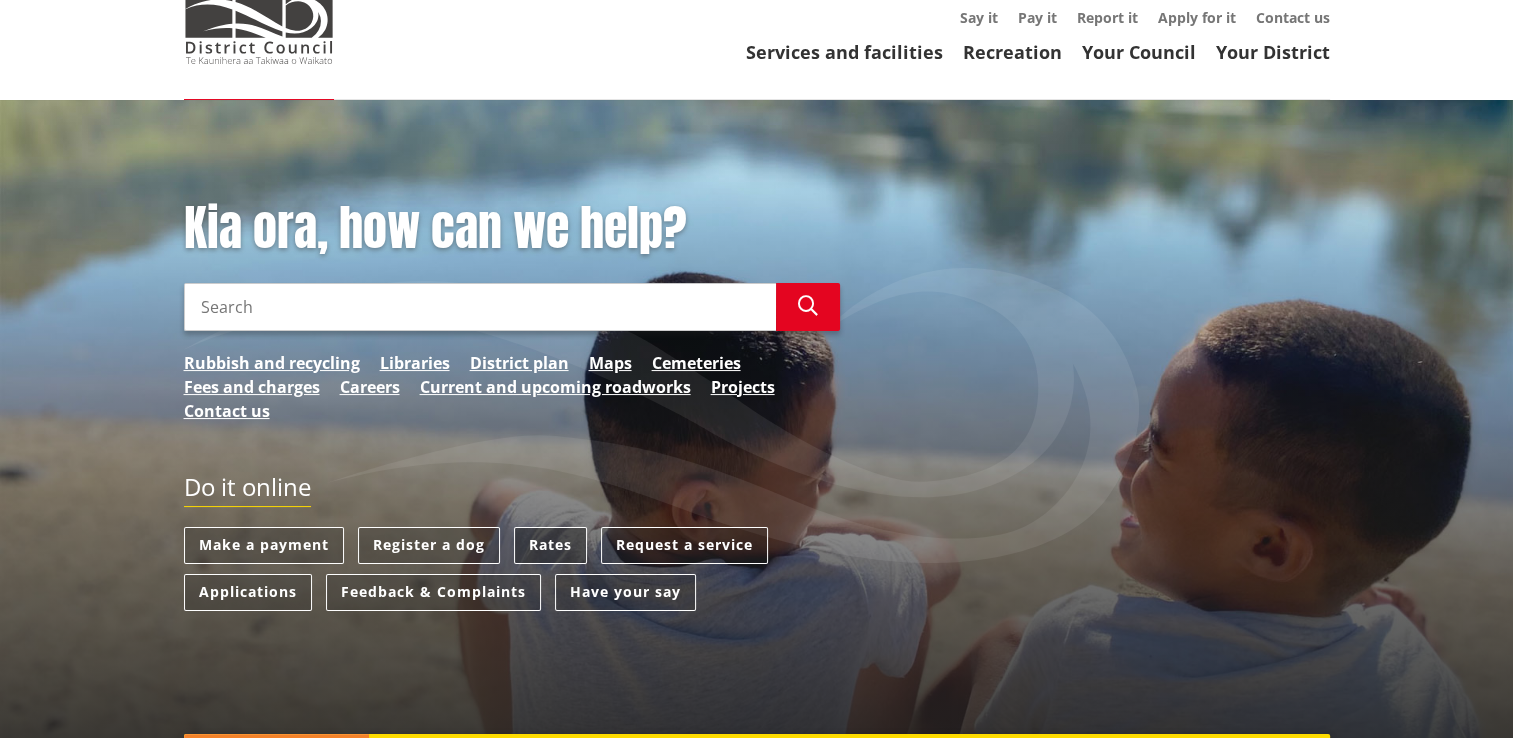 click on "Rates" at bounding box center [550, 545] 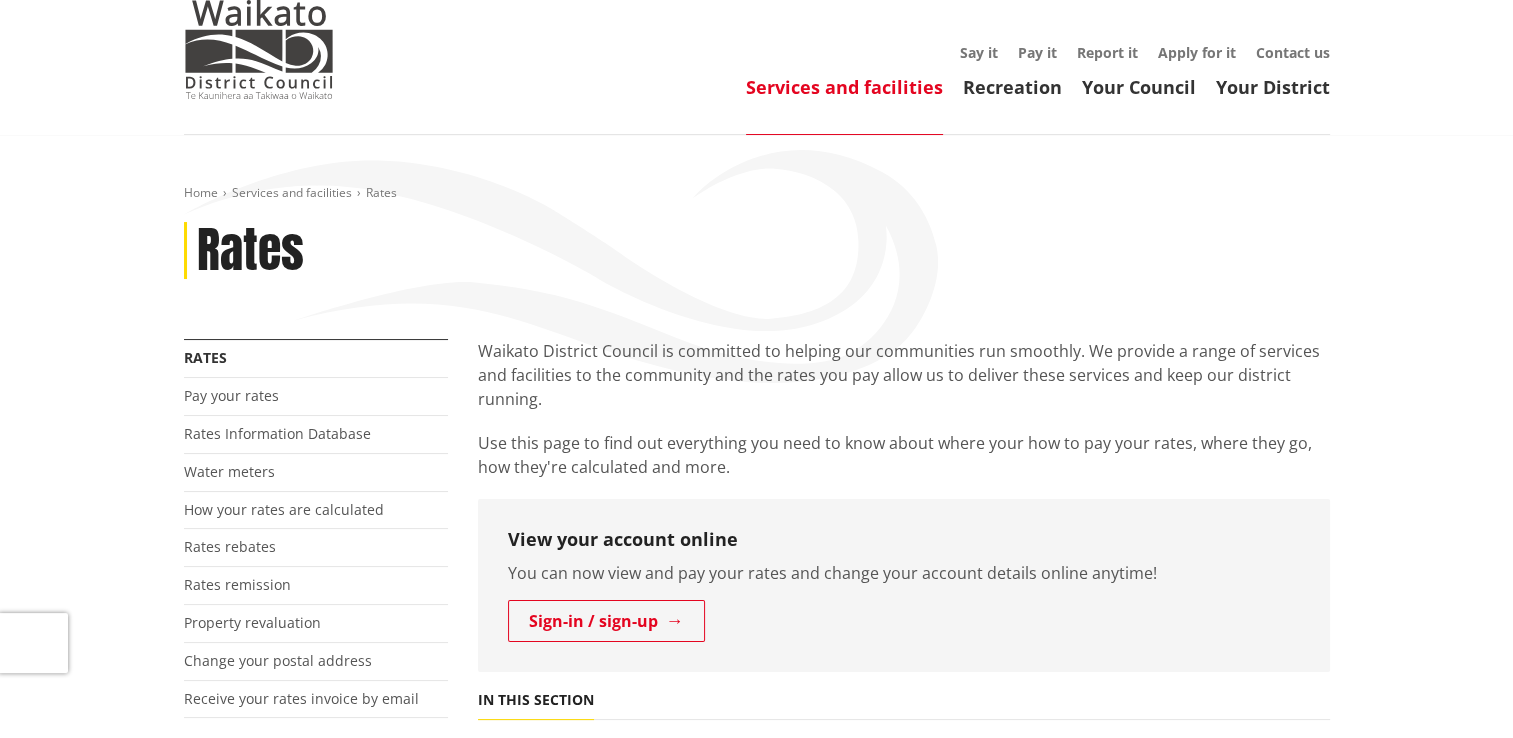 scroll, scrollTop: 200, scrollLeft: 0, axis: vertical 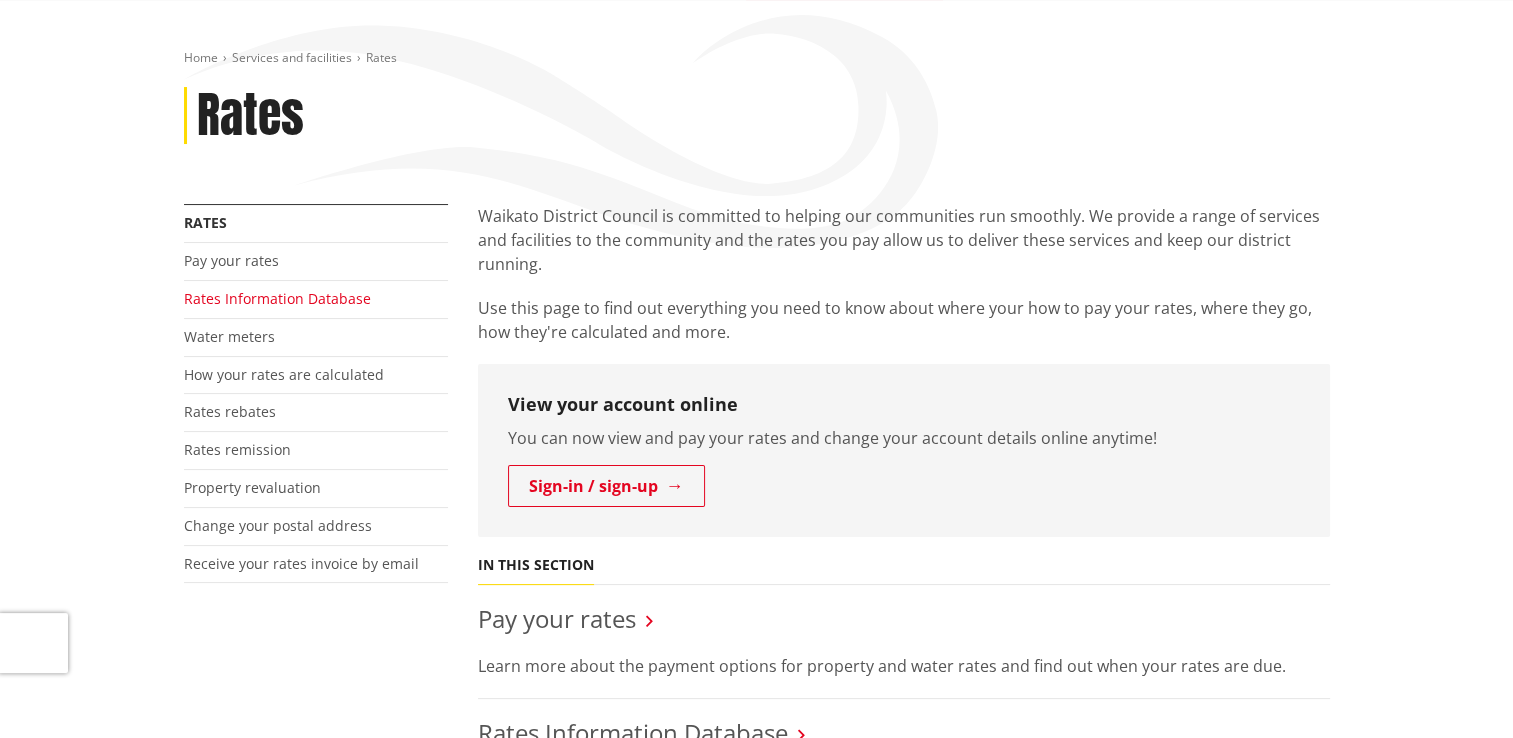 click on "Rates Information Database" at bounding box center (277, 298) 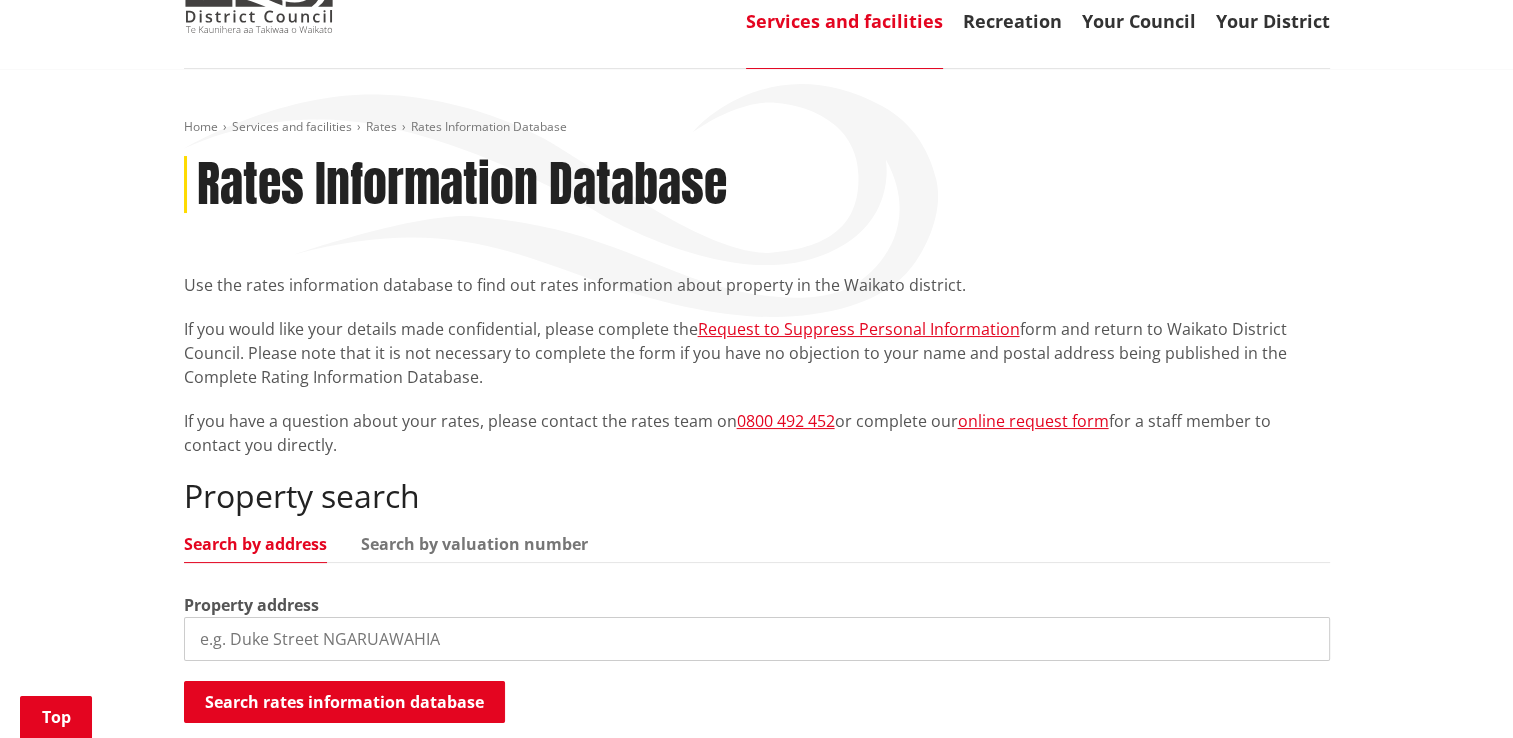 scroll, scrollTop: 300, scrollLeft: 0, axis: vertical 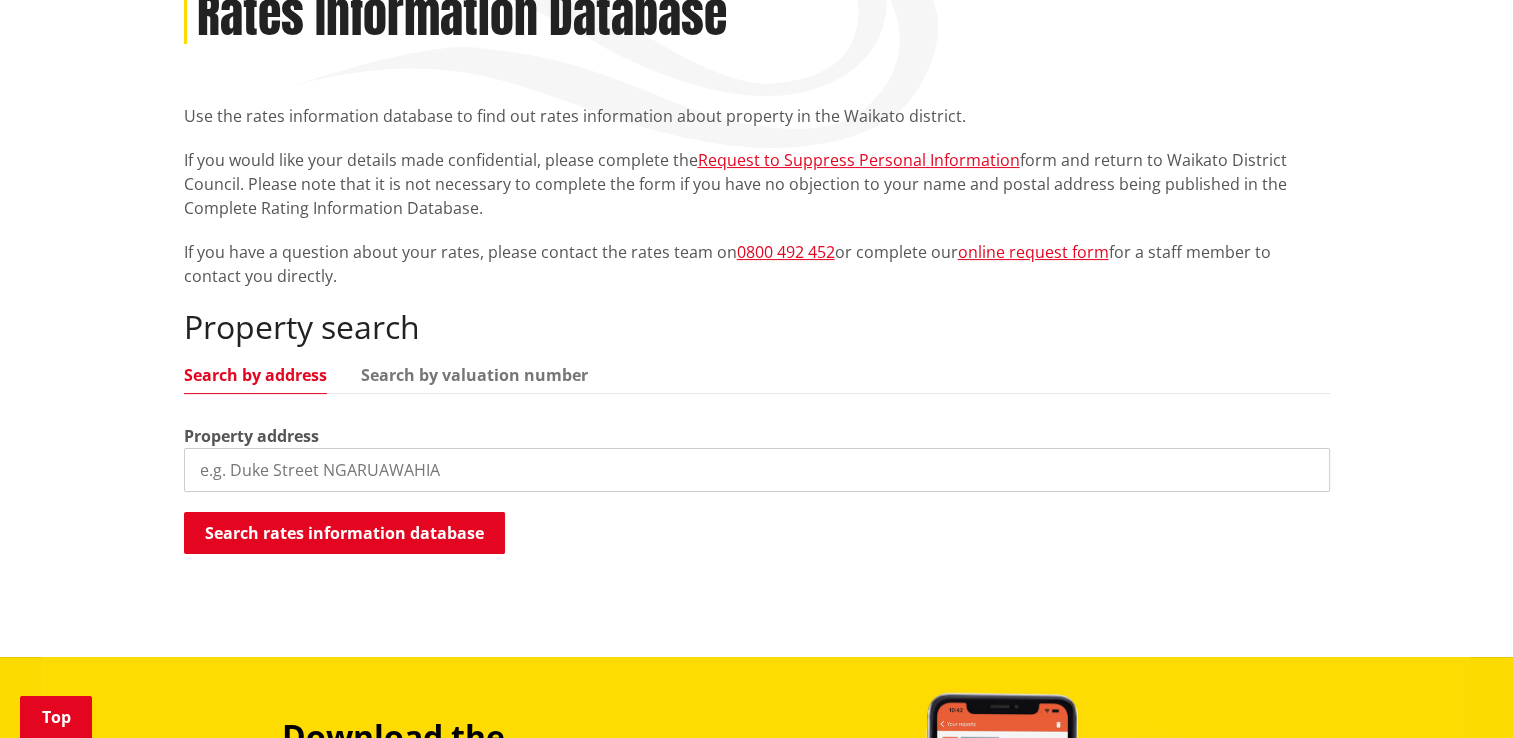 click at bounding box center (757, 470) 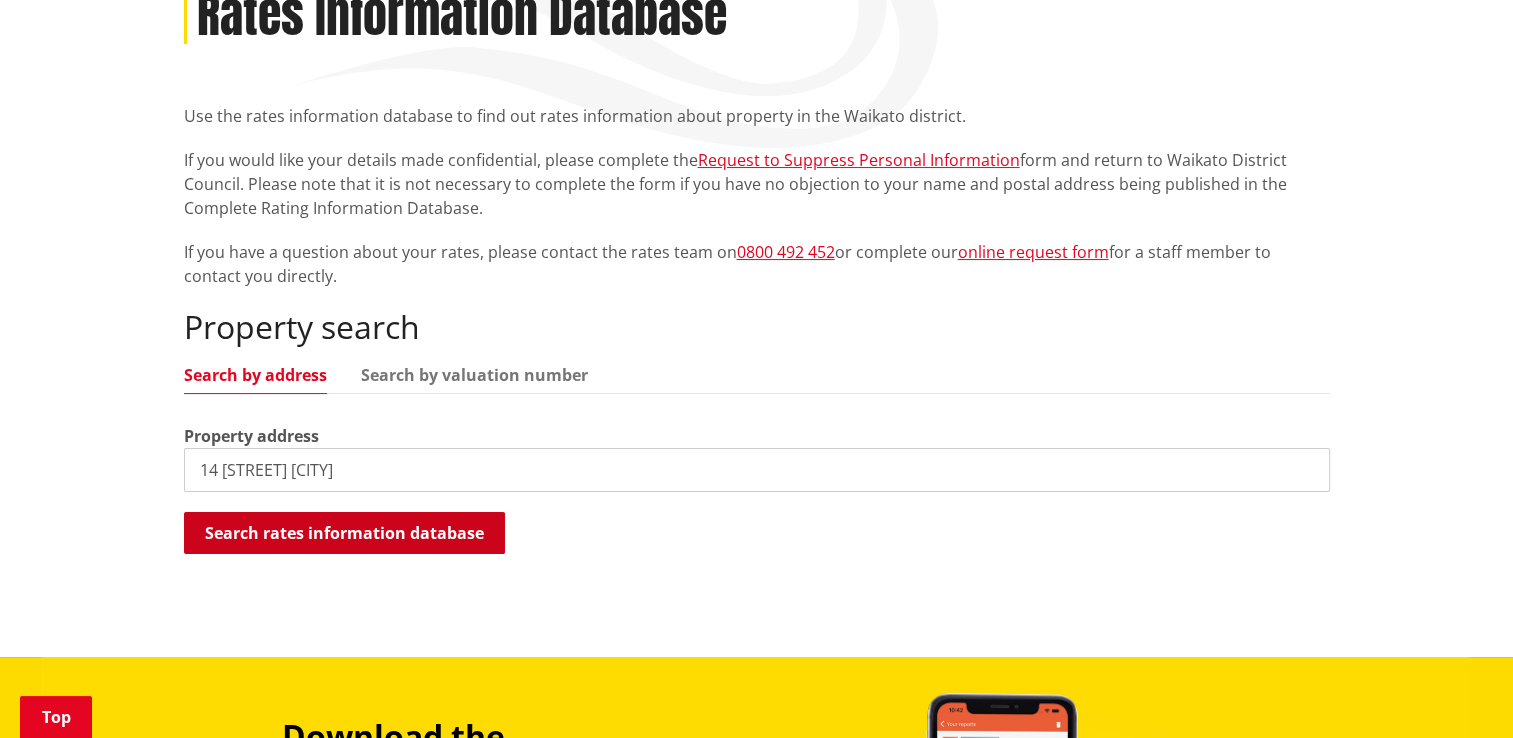 type on "14 church street Tuakau" 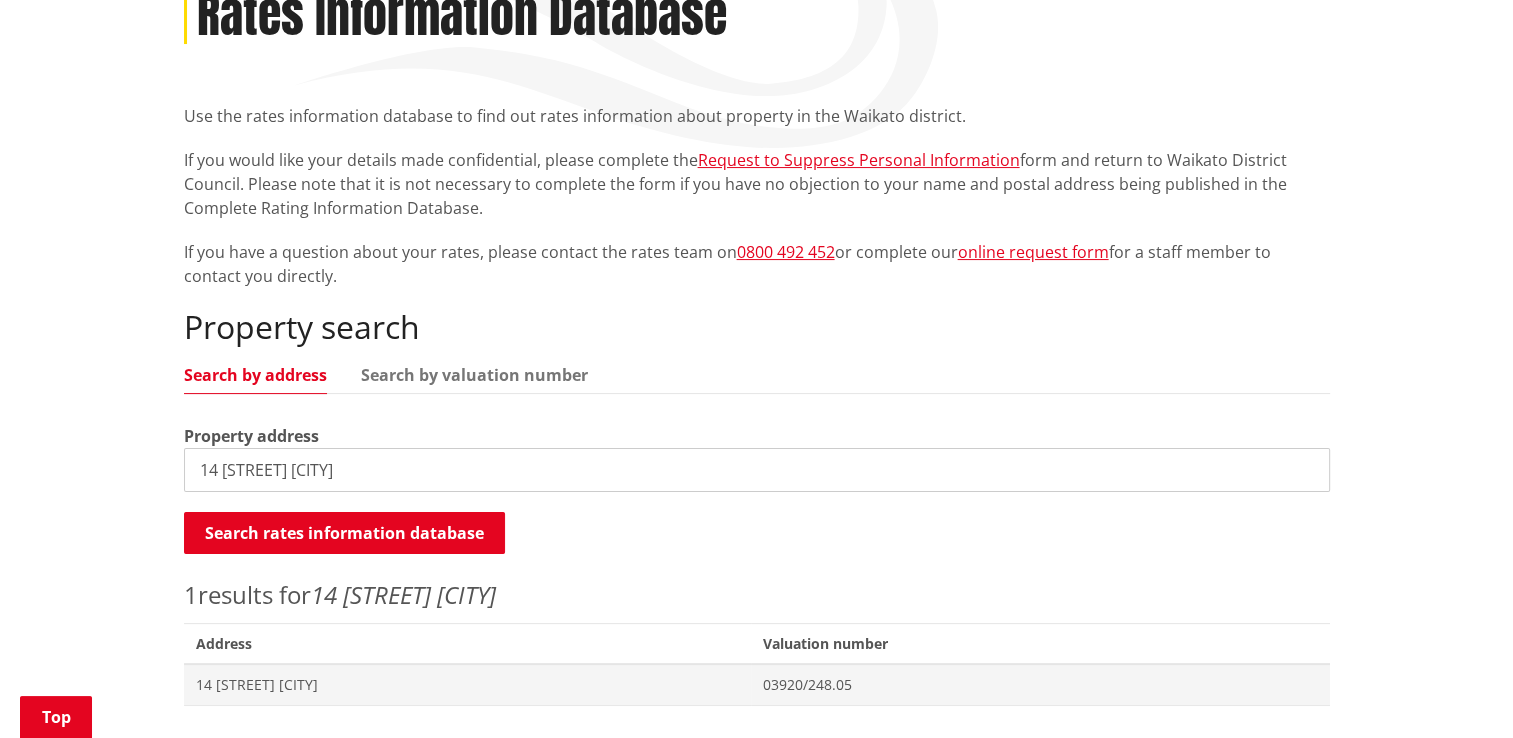 scroll, scrollTop: 500, scrollLeft: 0, axis: vertical 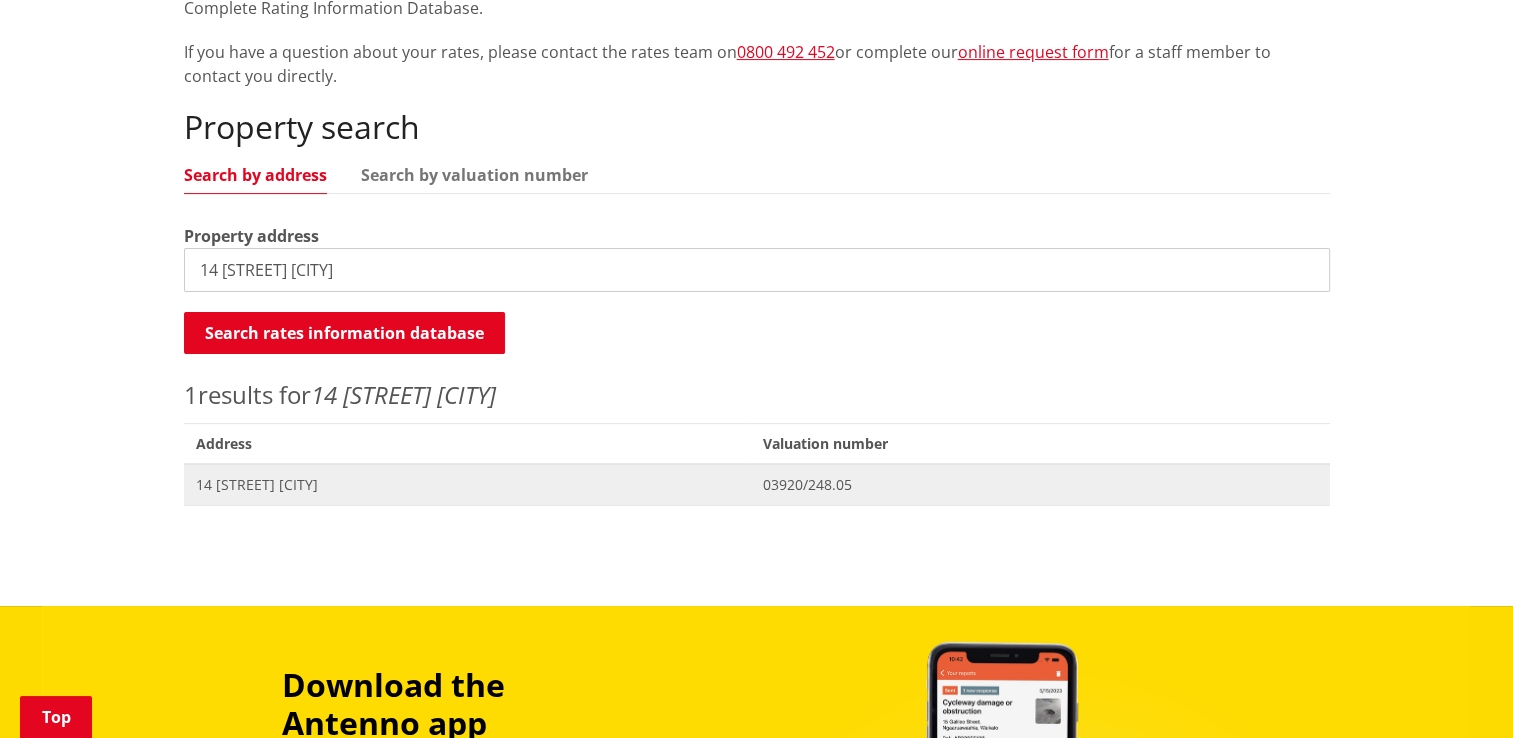 click on "14 Church Street TUAKAU" at bounding box center (467, 485) 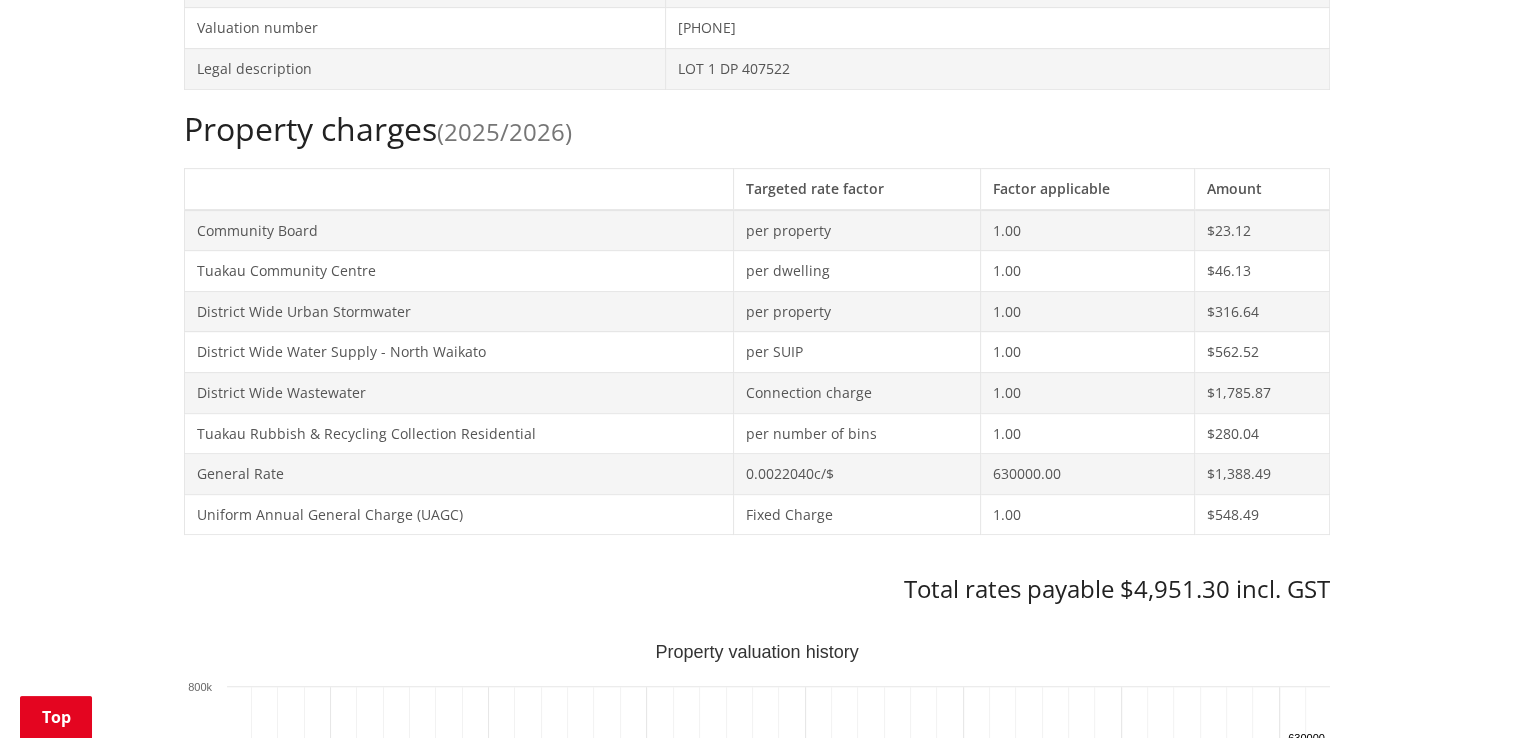 scroll, scrollTop: 800, scrollLeft: 0, axis: vertical 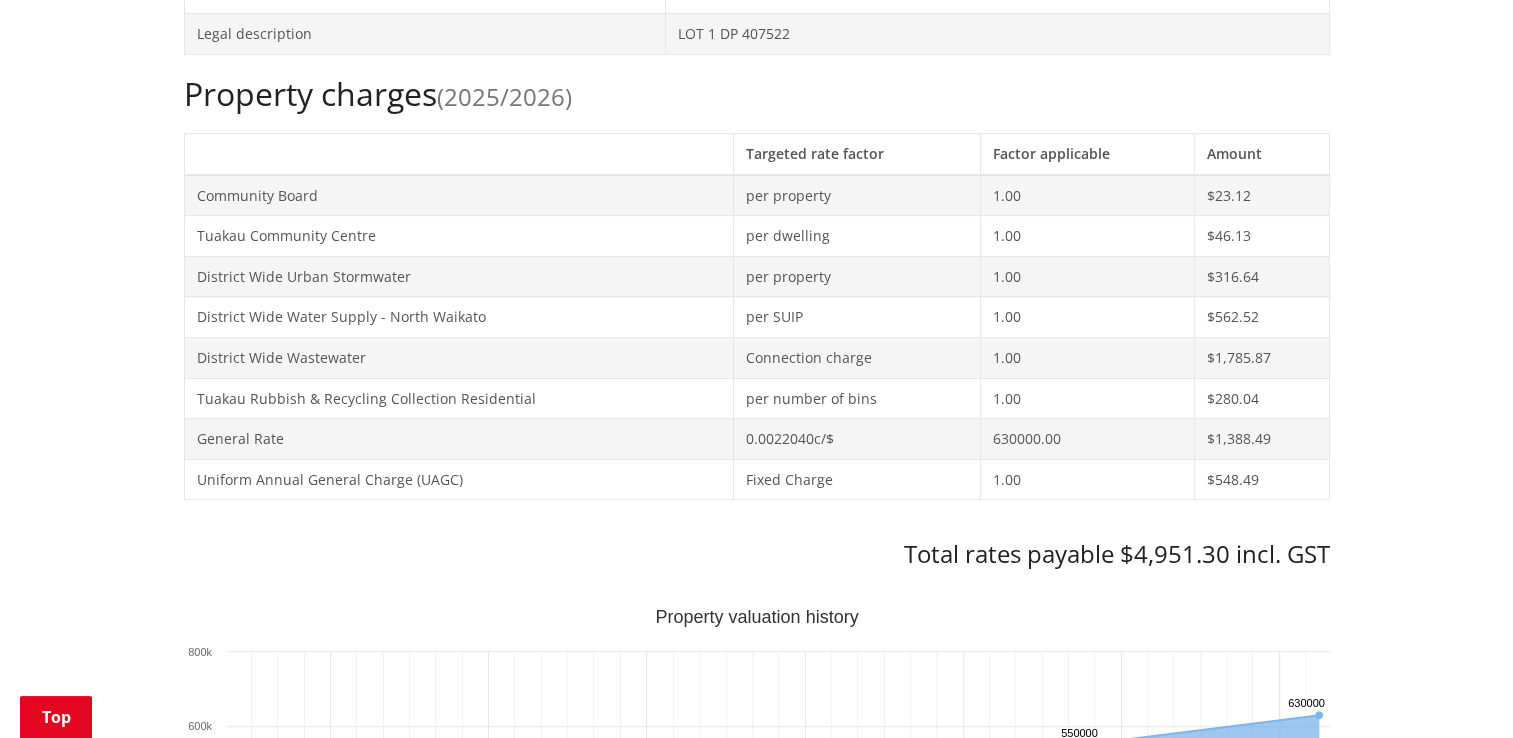 click on "Total rates payable $4,951.30 incl. GST" at bounding box center [757, 554] 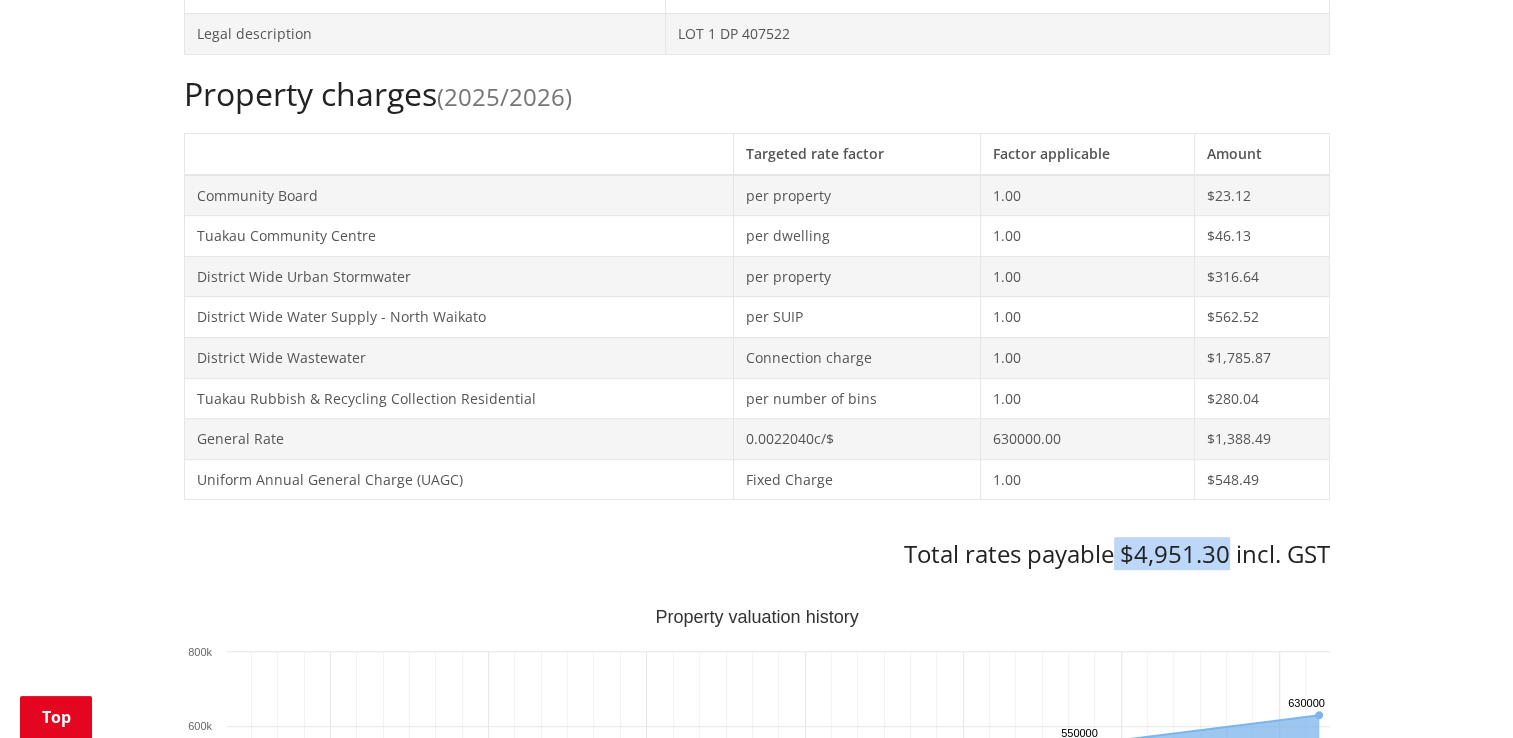 drag, startPoint x: 1116, startPoint y: 553, endPoint x: 1224, endPoint y: 540, distance: 108.779594 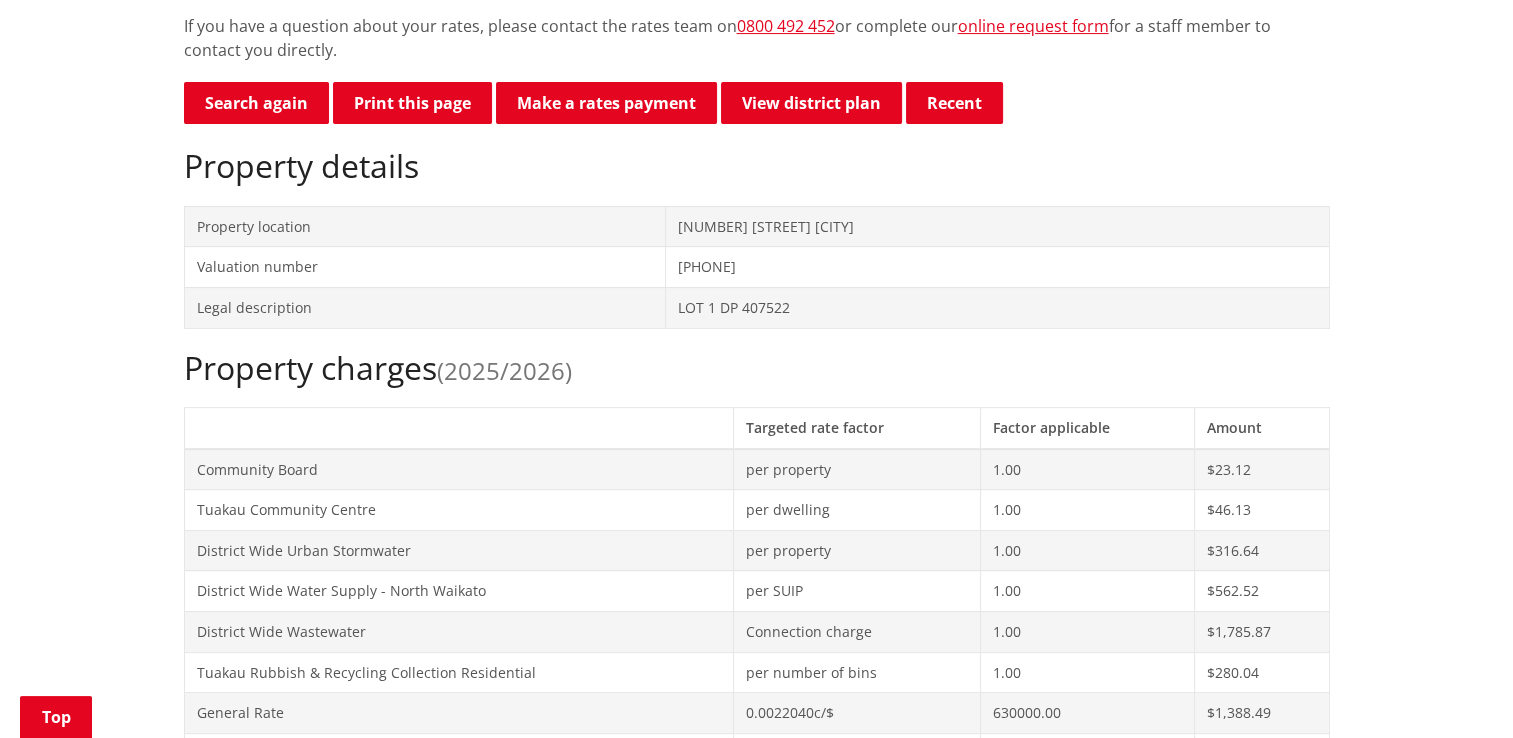 scroll, scrollTop: 200, scrollLeft: 0, axis: vertical 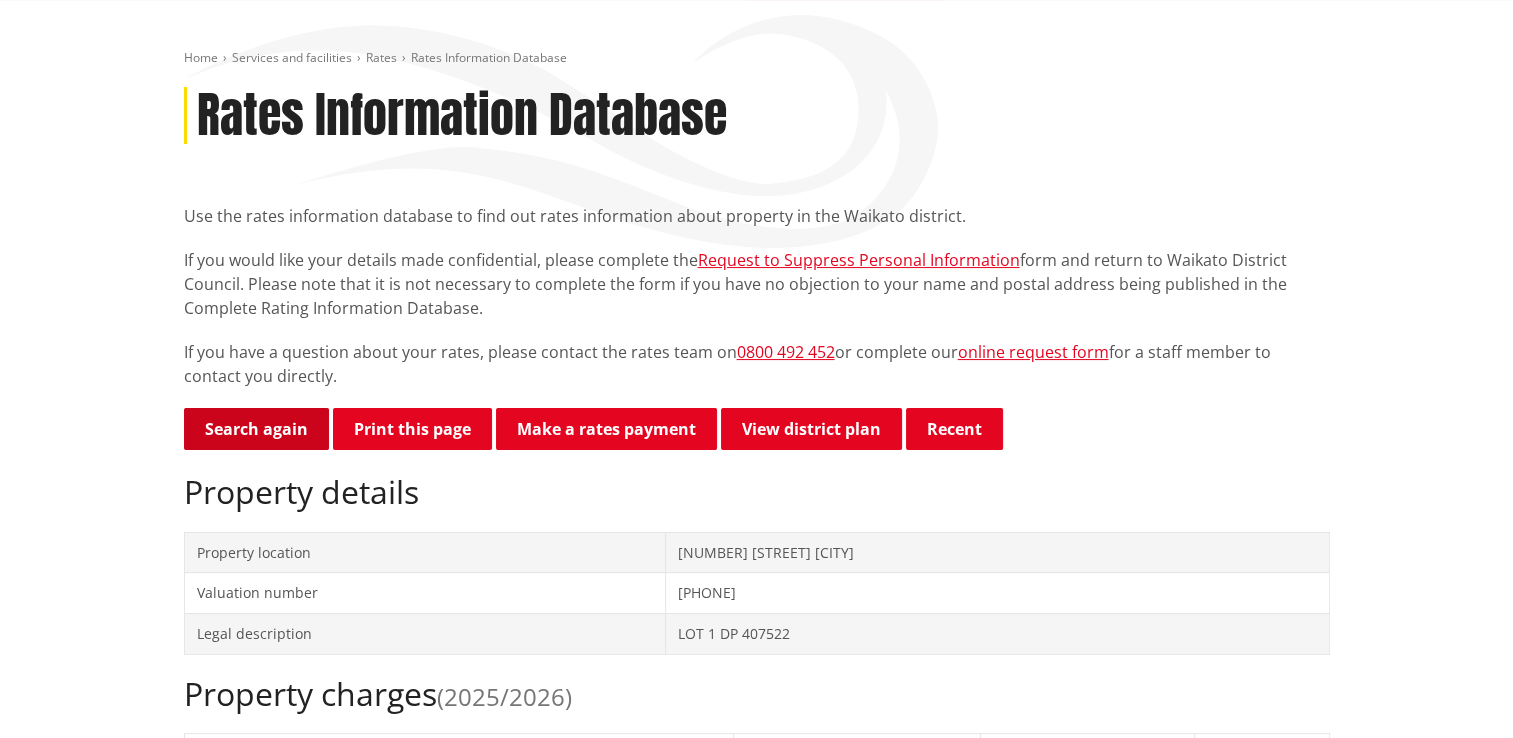 click on "Search again" at bounding box center (256, 429) 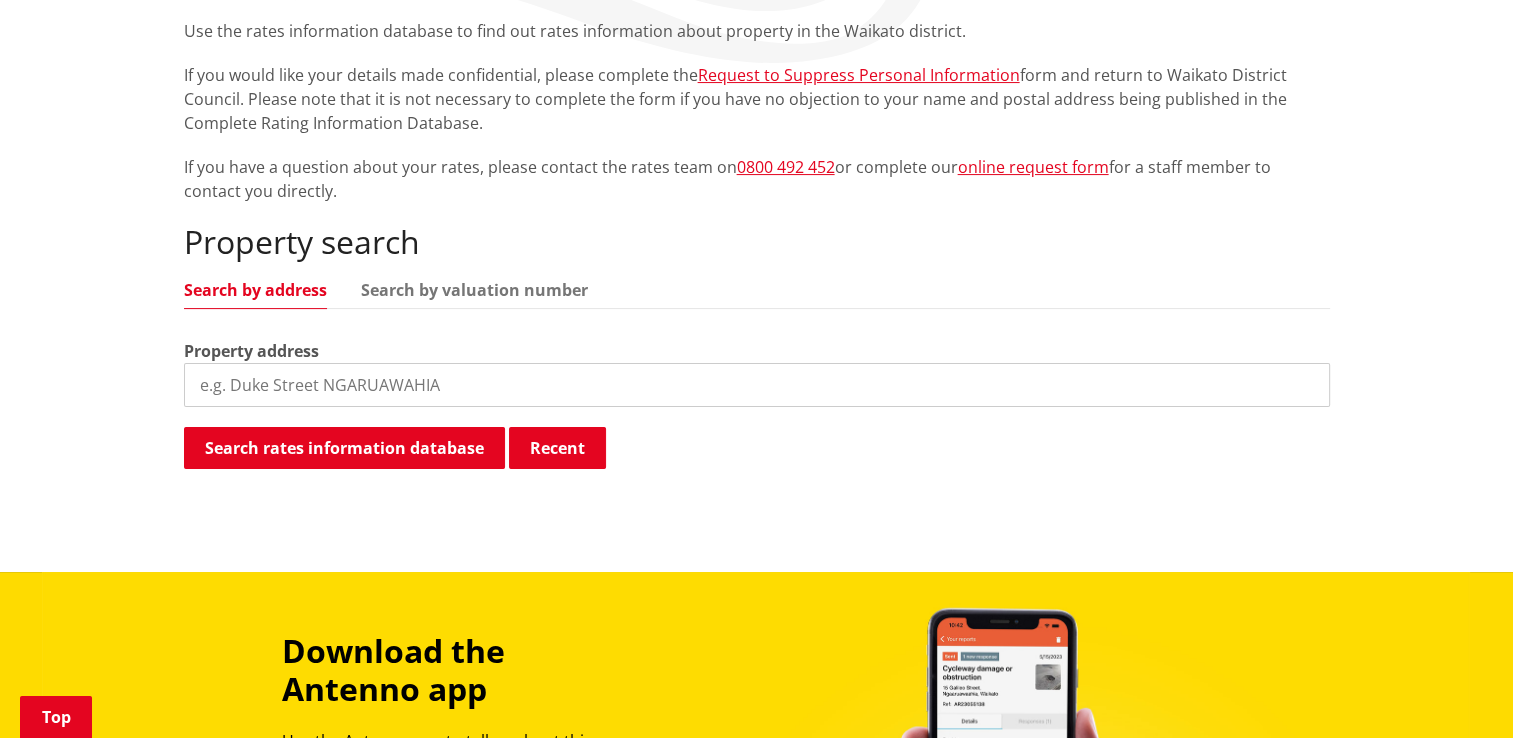 scroll, scrollTop: 600, scrollLeft: 0, axis: vertical 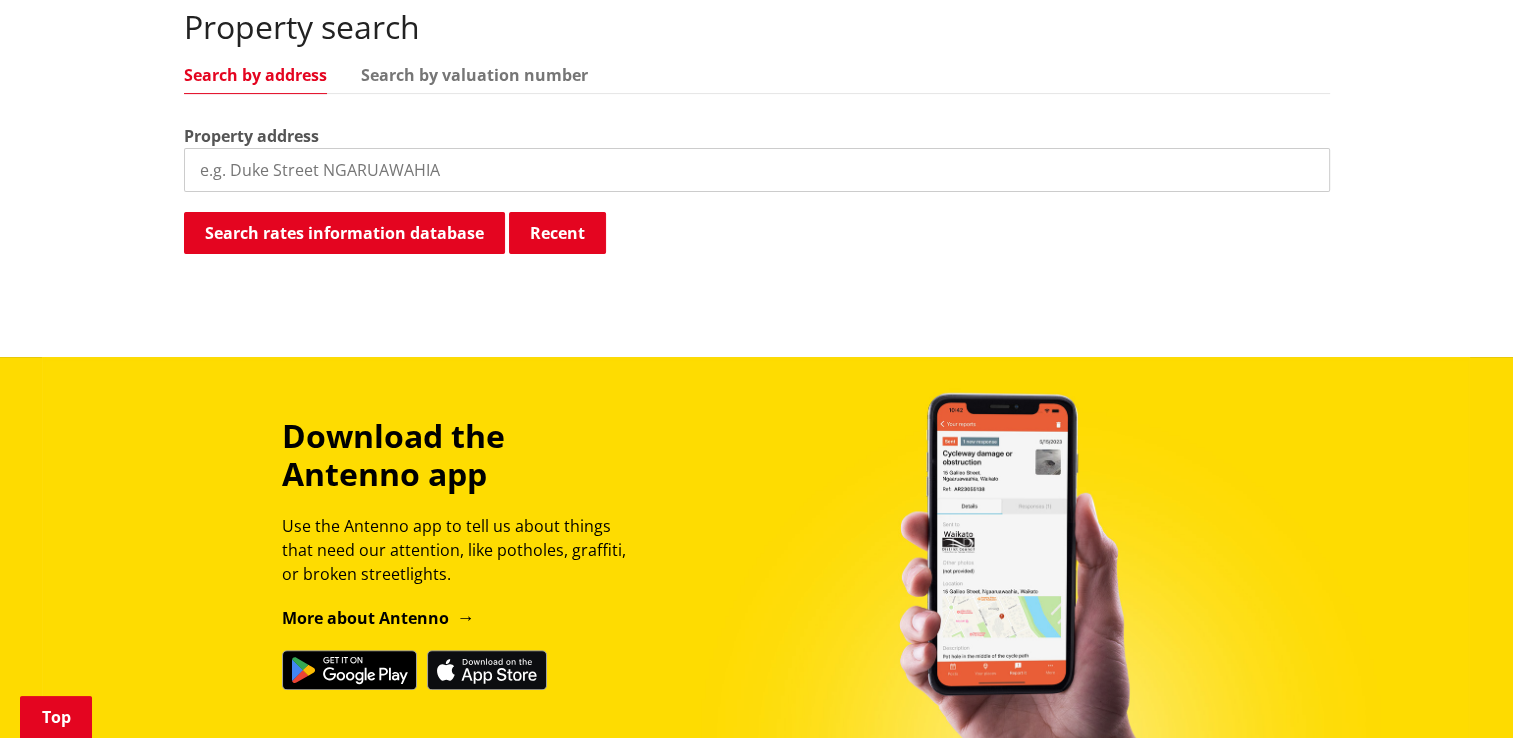 paste on "8 Clark & Denize Road, Pukekawa" 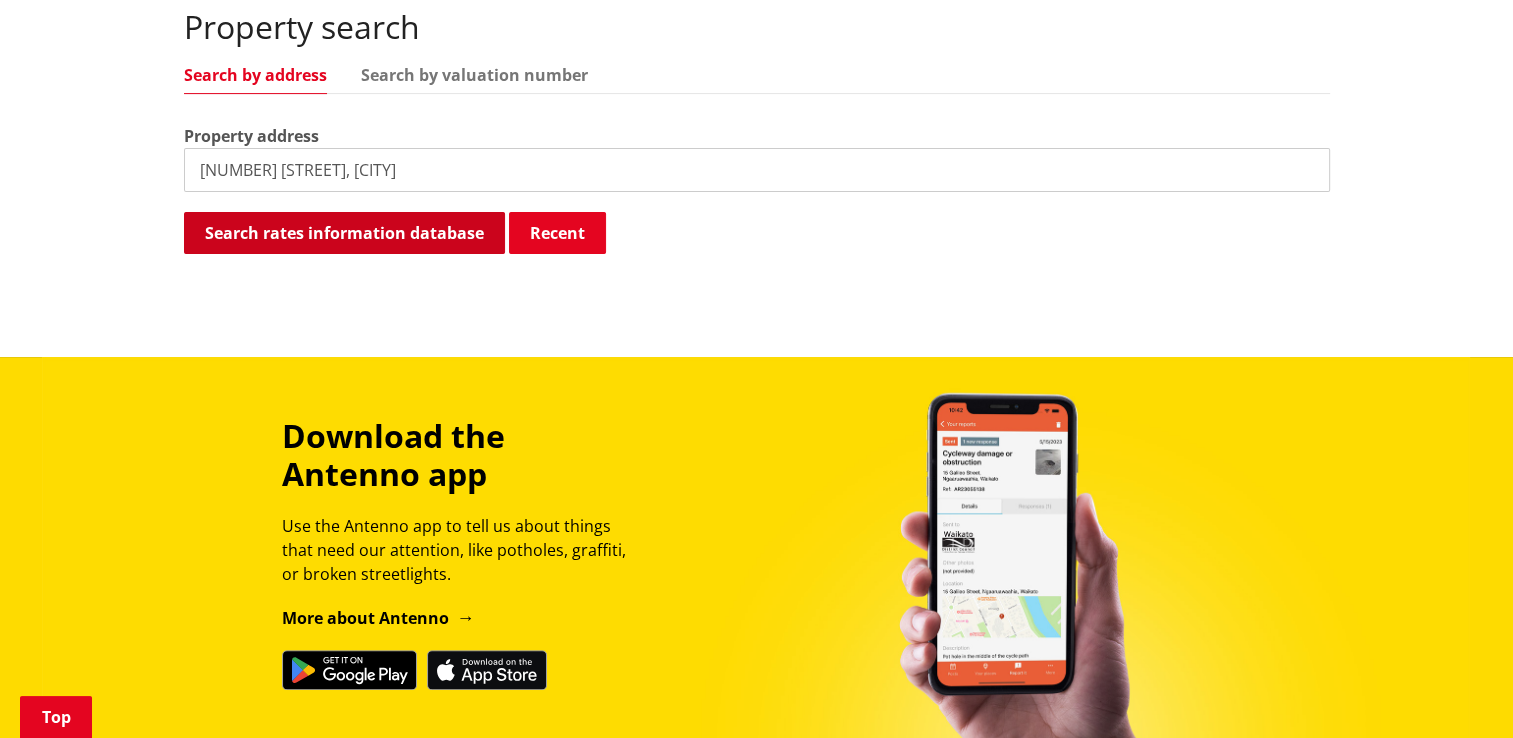 click on "Search rates information database" at bounding box center [344, 233] 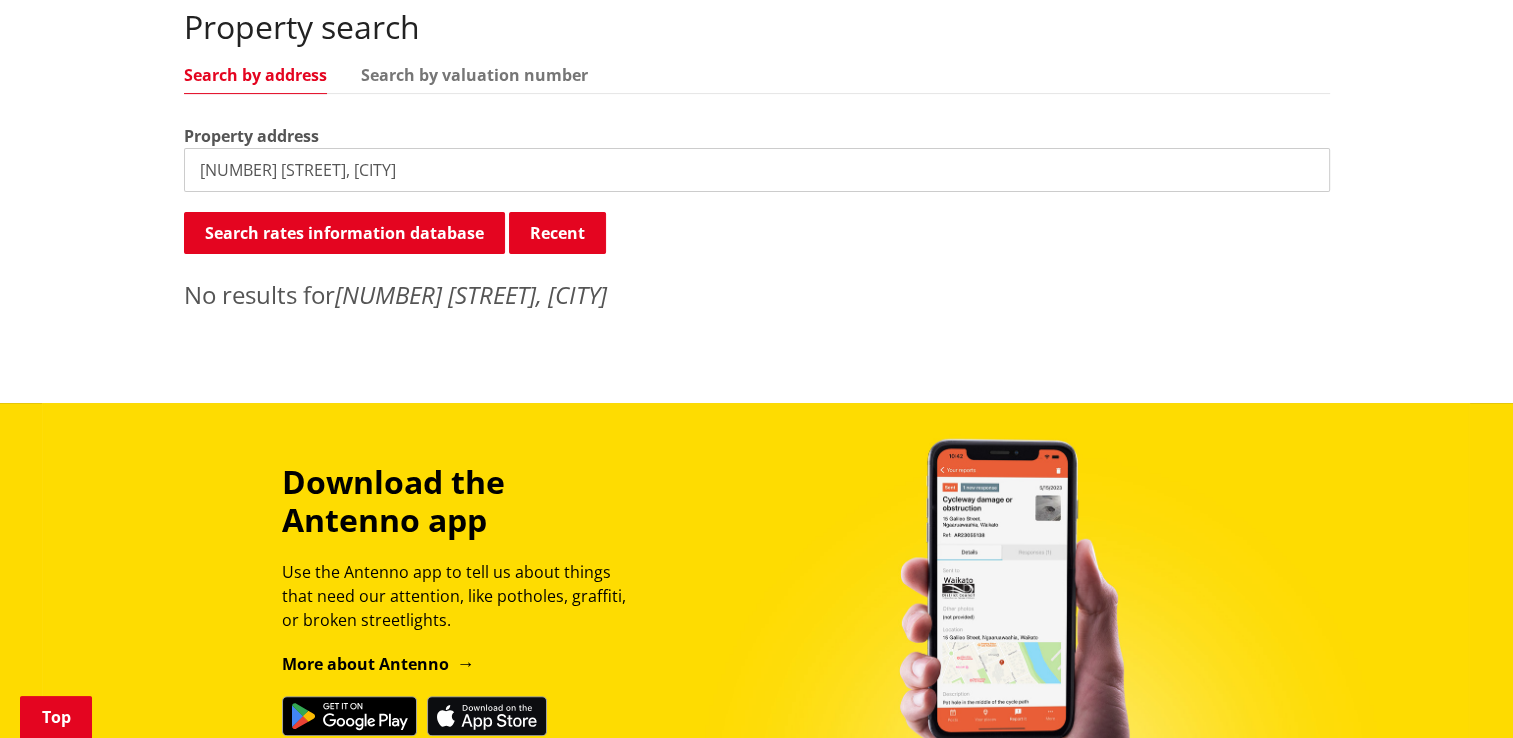 drag, startPoint x: 372, startPoint y: 173, endPoint x: 491, endPoint y: 166, distance: 119.2057 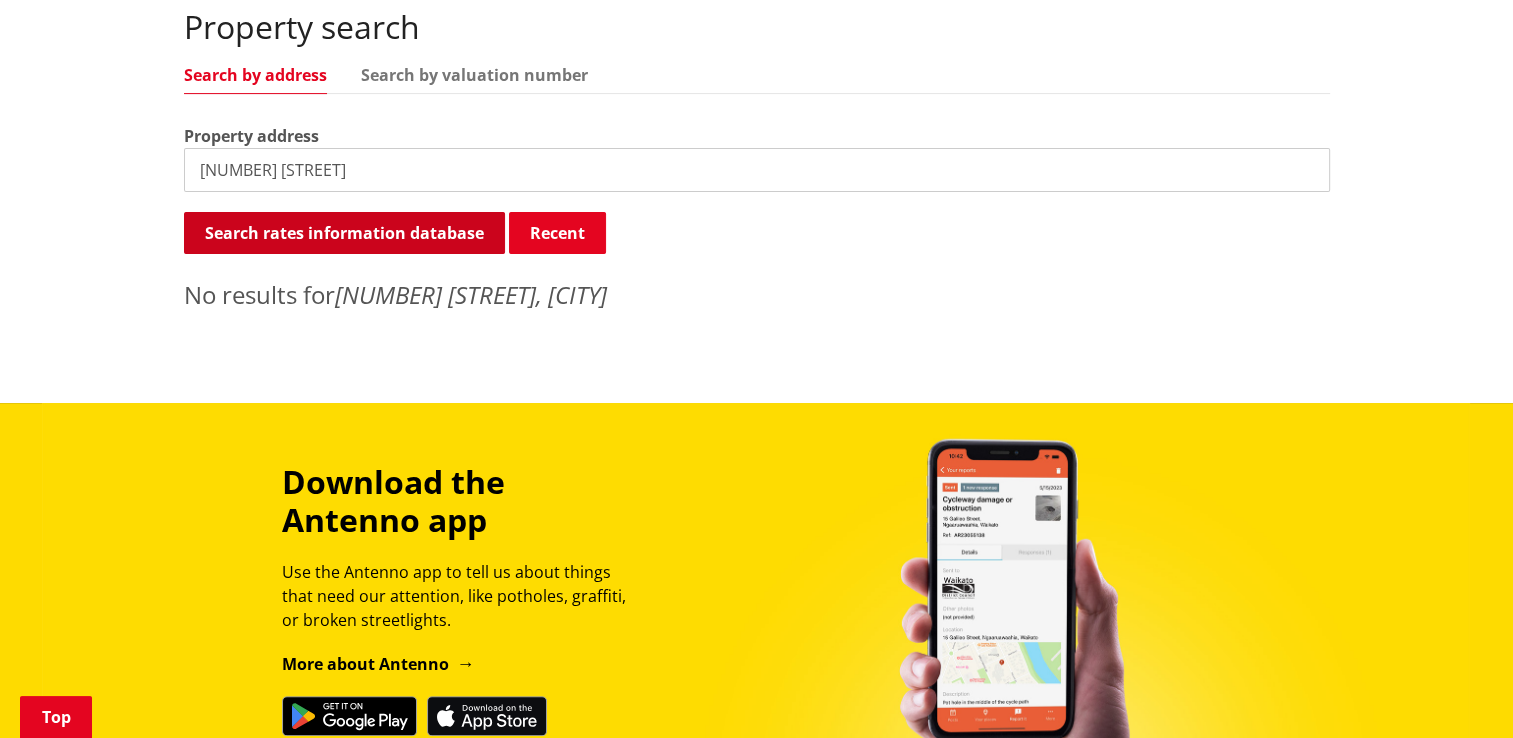 click on "Search rates information database" at bounding box center (344, 233) 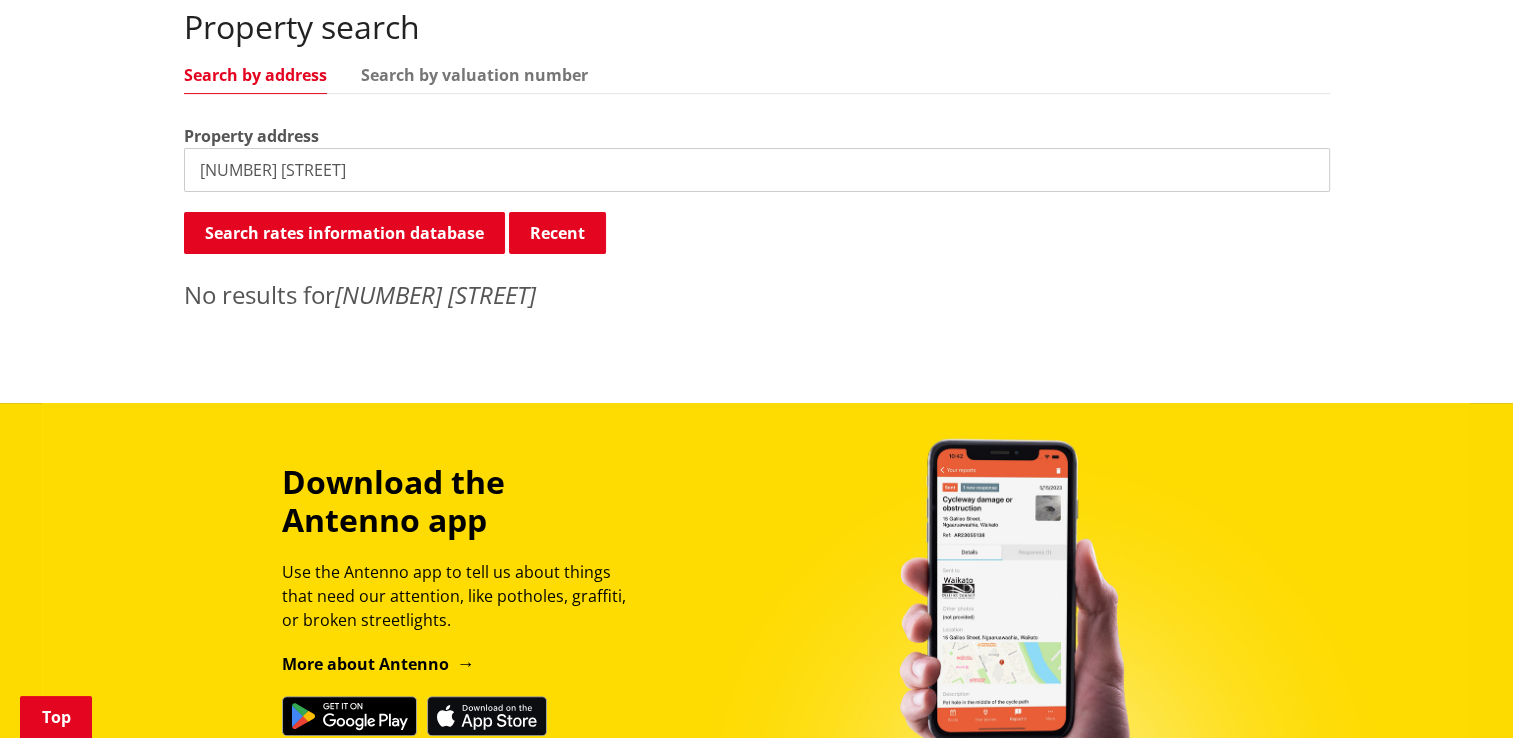 click on "8 Clark & Denize Road," at bounding box center [757, 170] 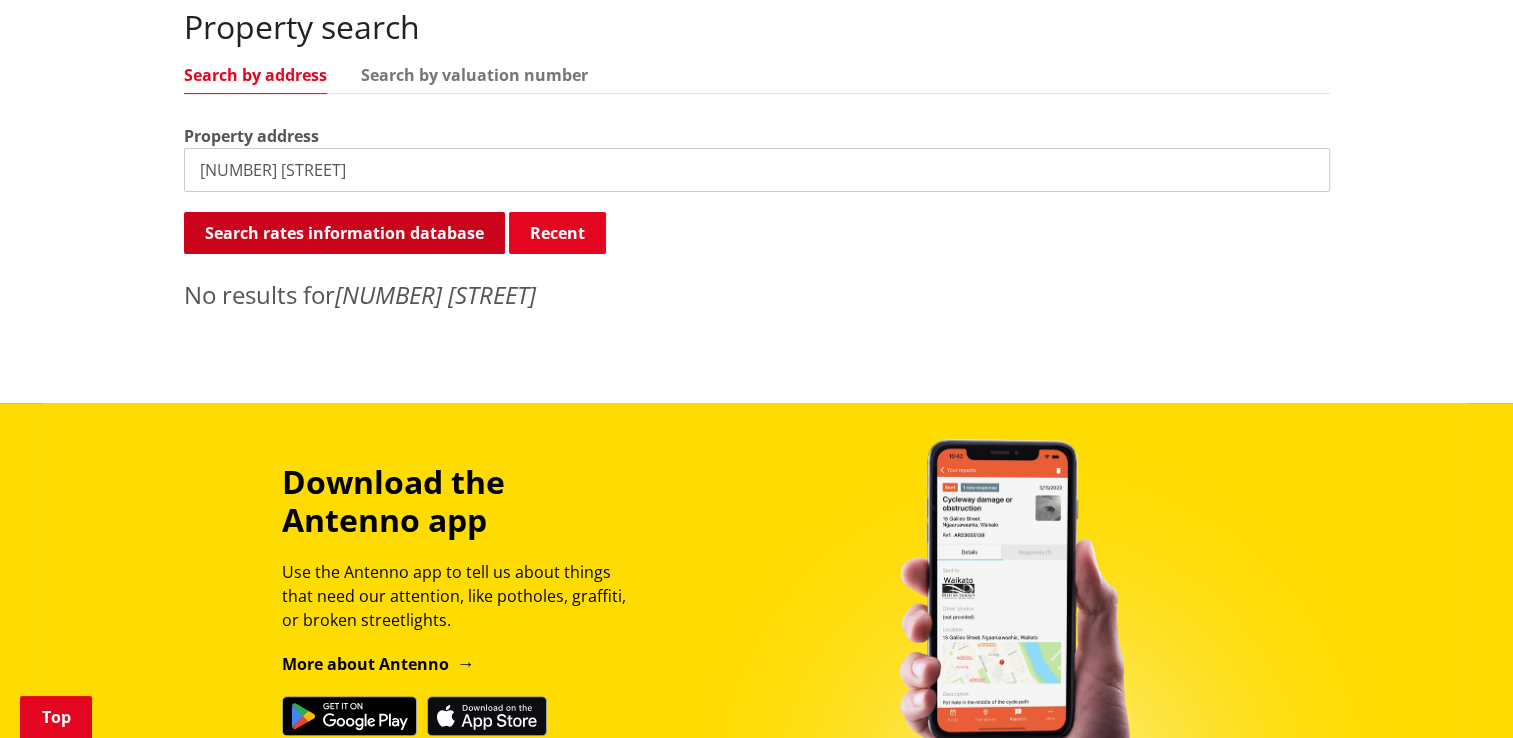 click on "Search rates information database" at bounding box center [344, 233] 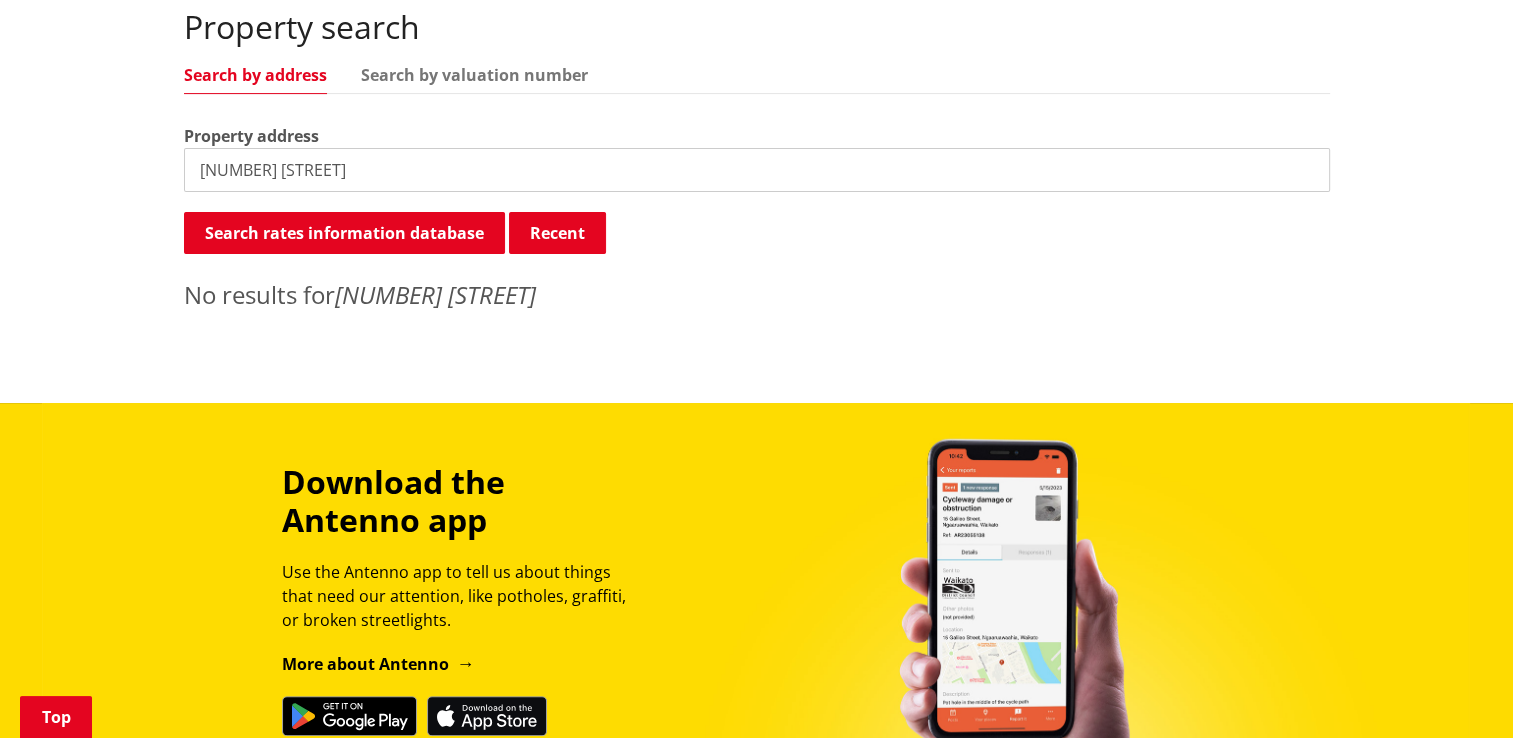 drag, startPoint x: 252, startPoint y: 169, endPoint x: 484, endPoint y: 183, distance: 232.42203 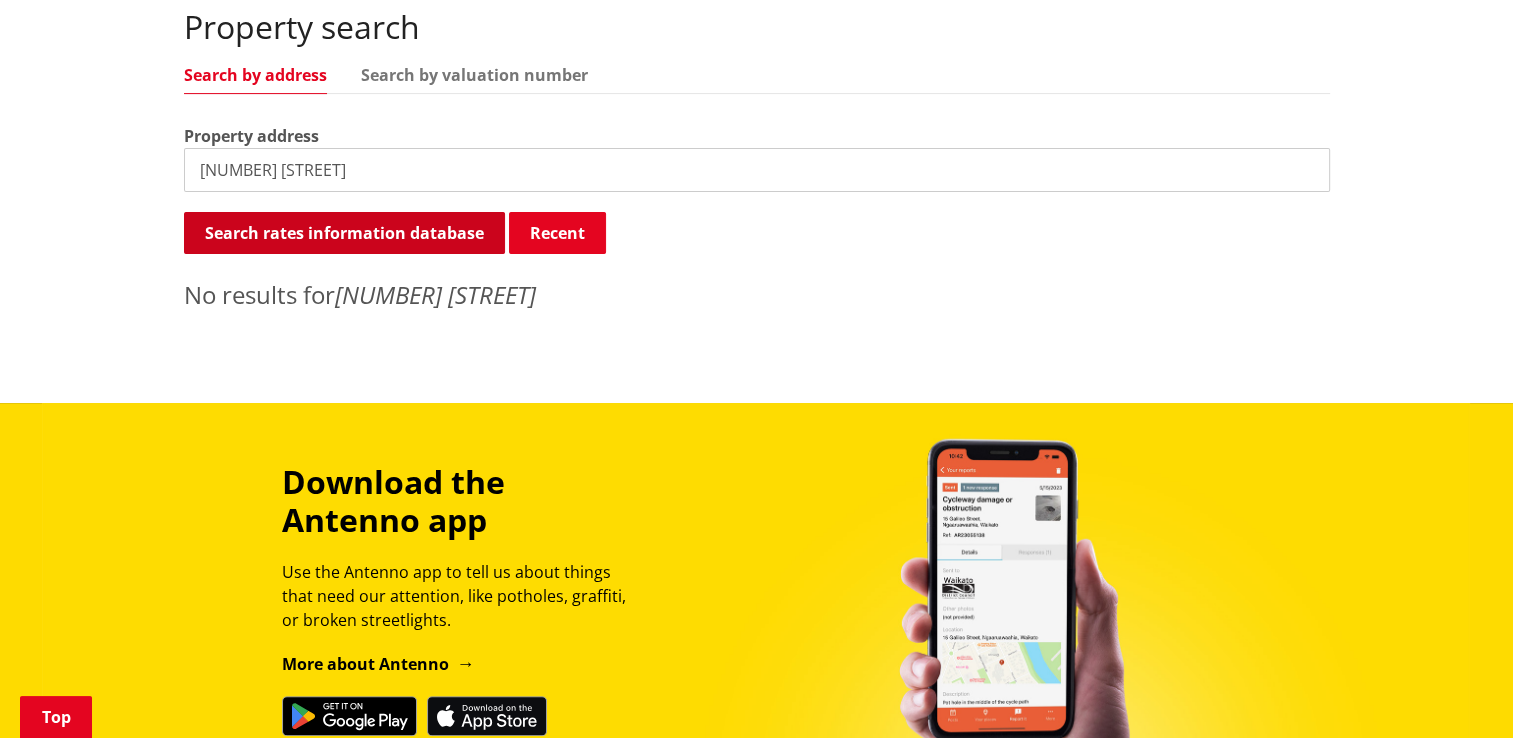type on "8 Clark" 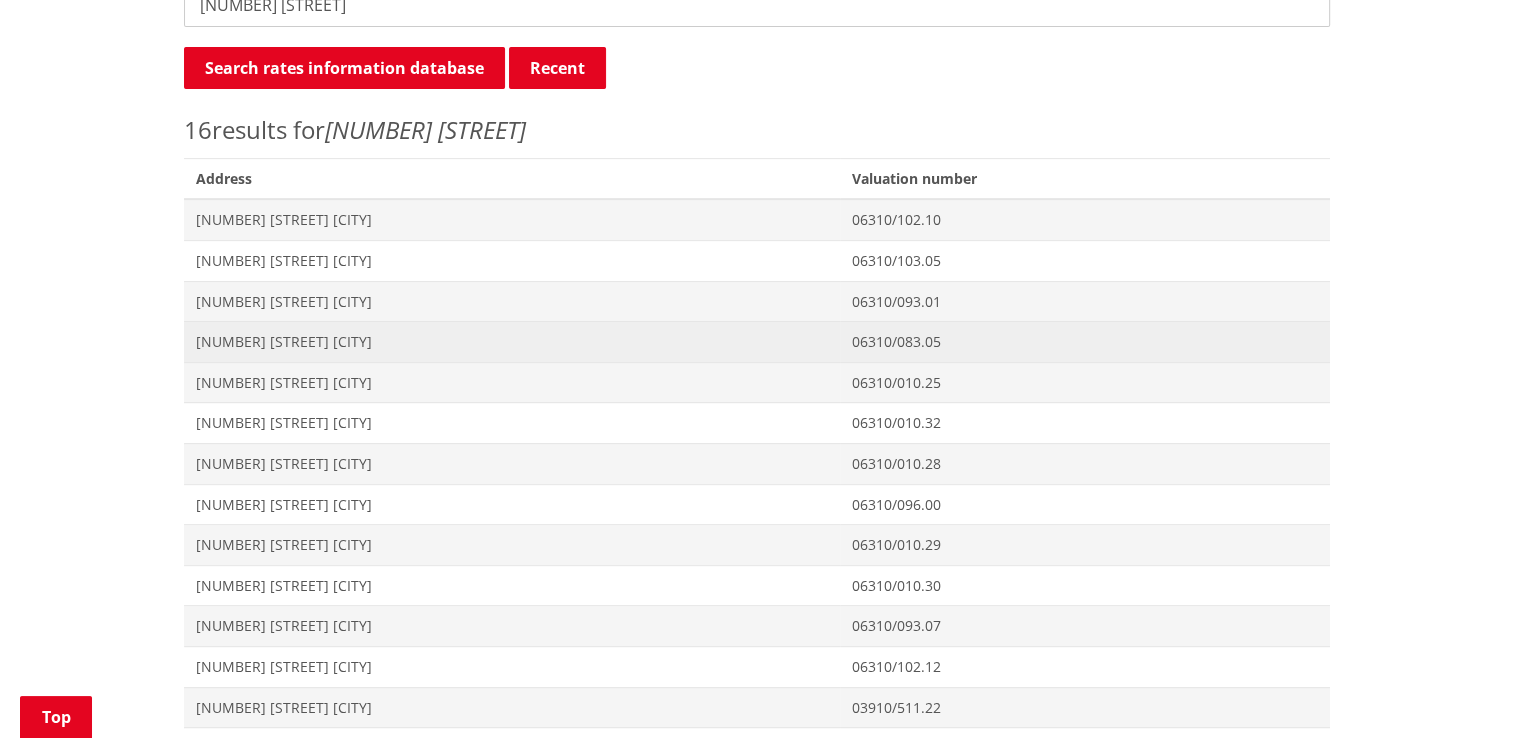 scroll, scrollTop: 800, scrollLeft: 0, axis: vertical 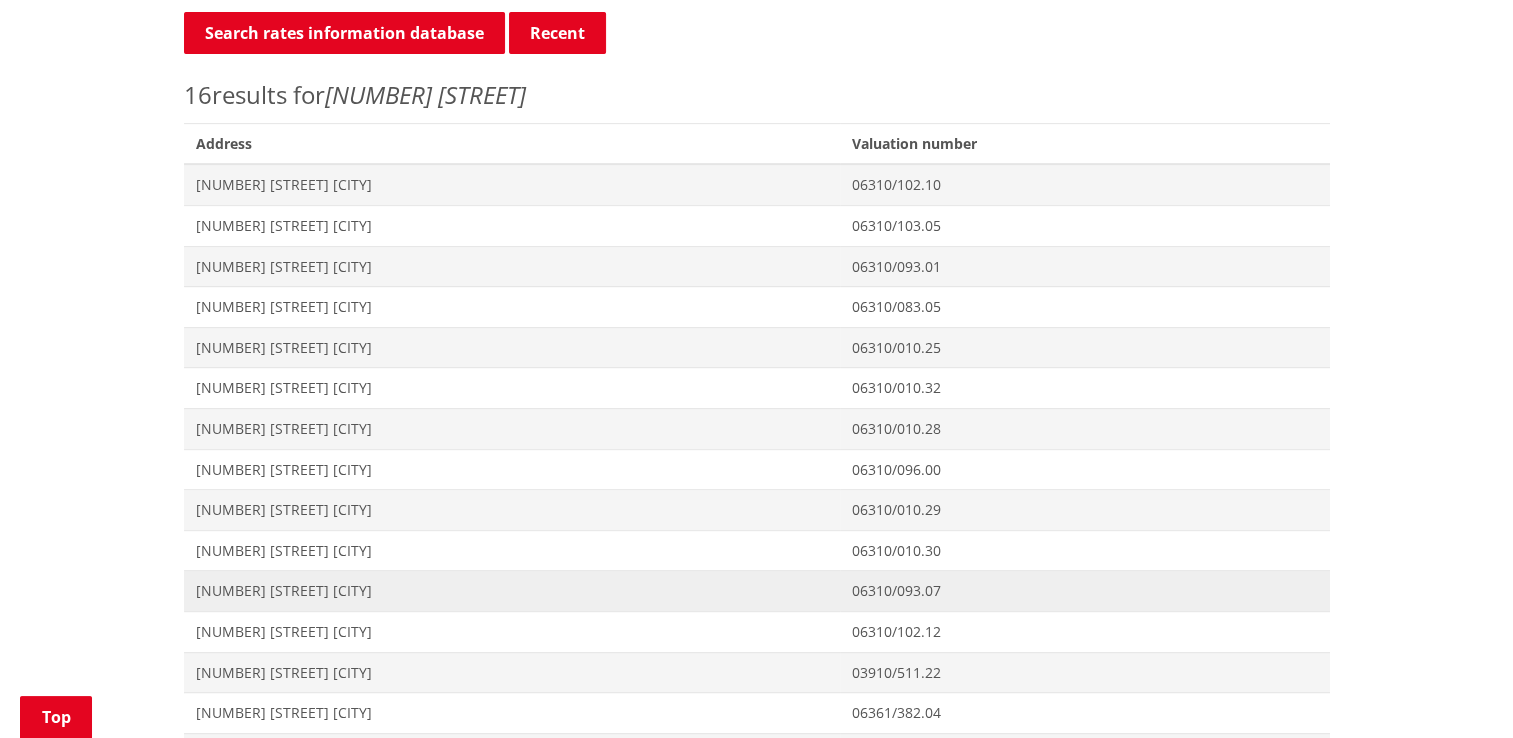 click on "8 Clark And Denize Road TUAKAU" at bounding box center [512, 591] 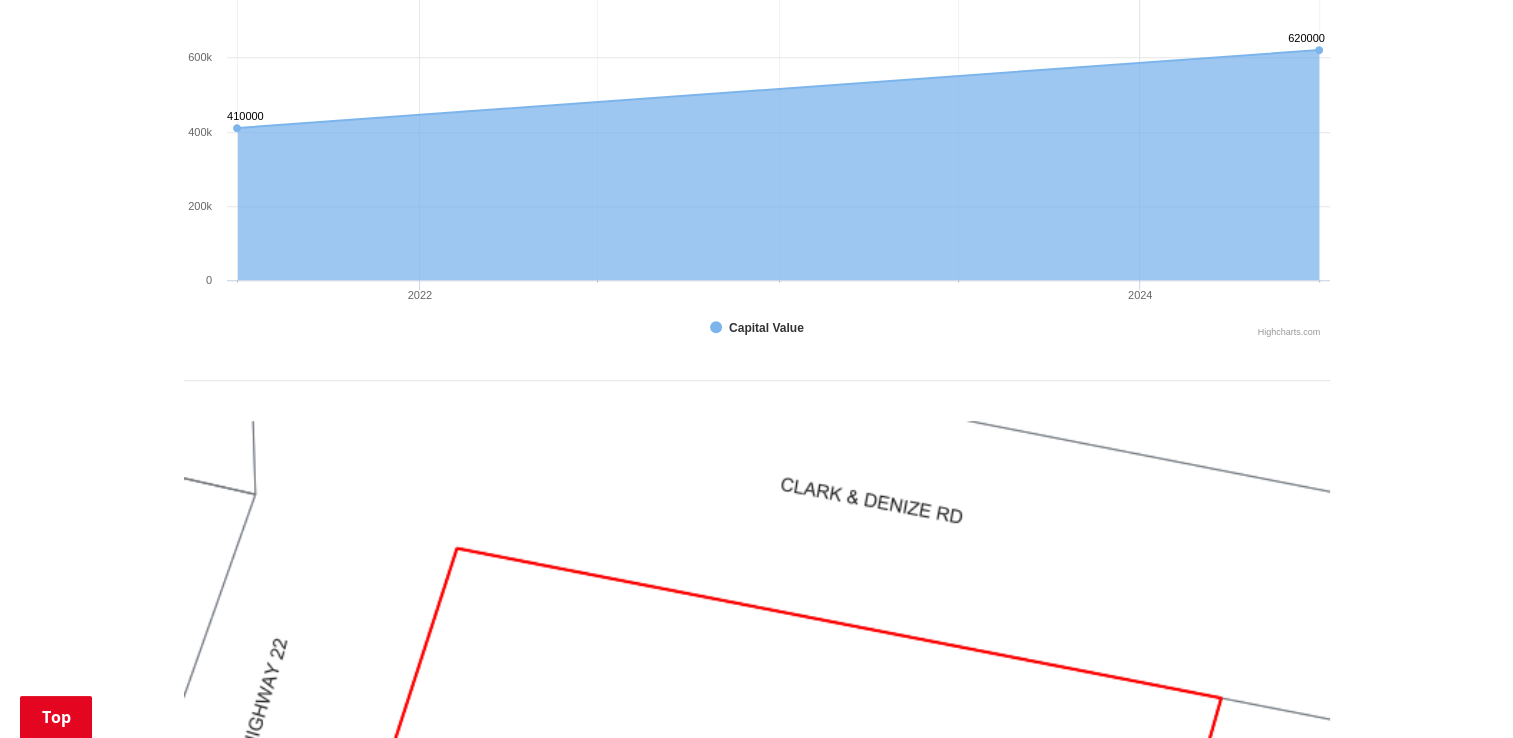 scroll, scrollTop: 900, scrollLeft: 0, axis: vertical 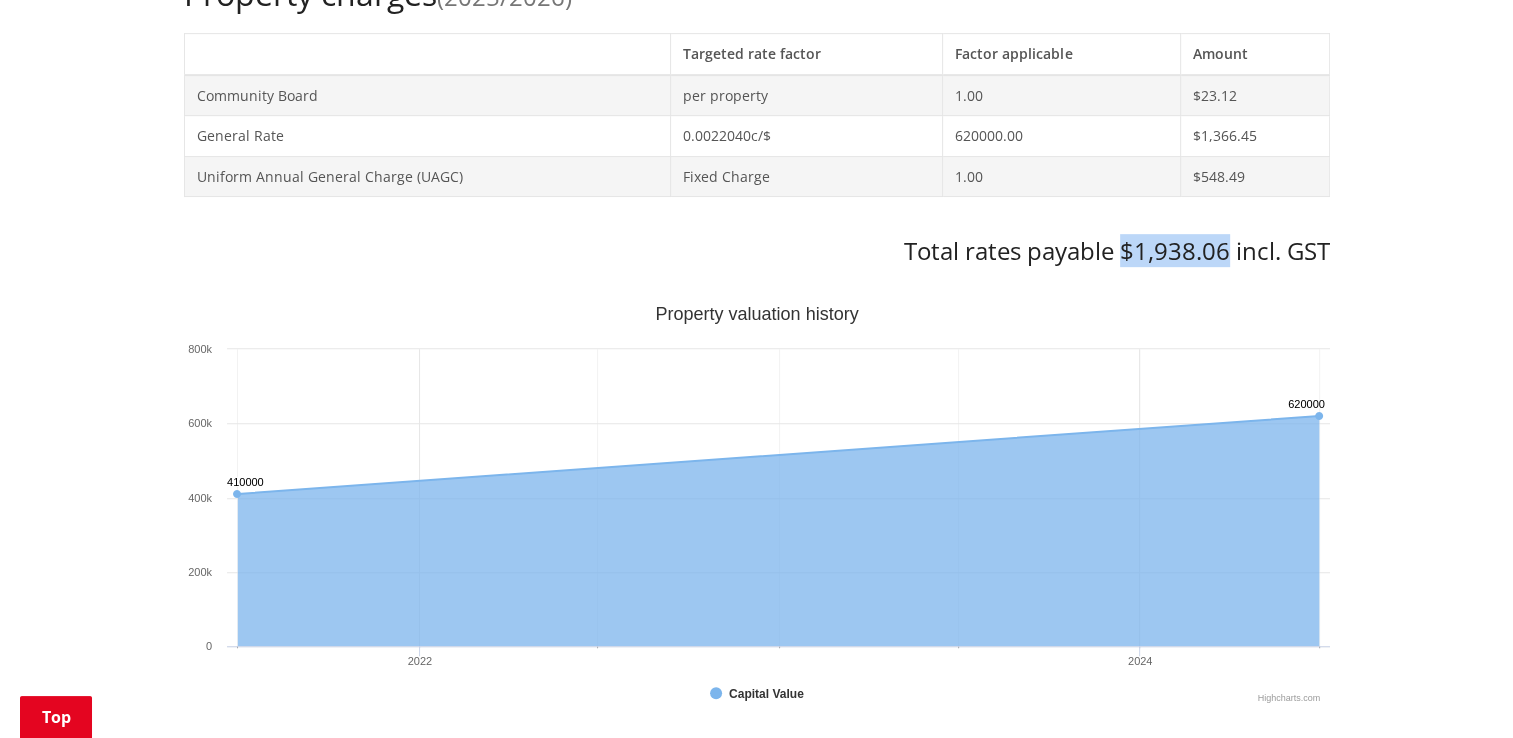 drag, startPoint x: 1122, startPoint y: 251, endPoint x: 1228, endPoint y: 254, distance: 106.04244 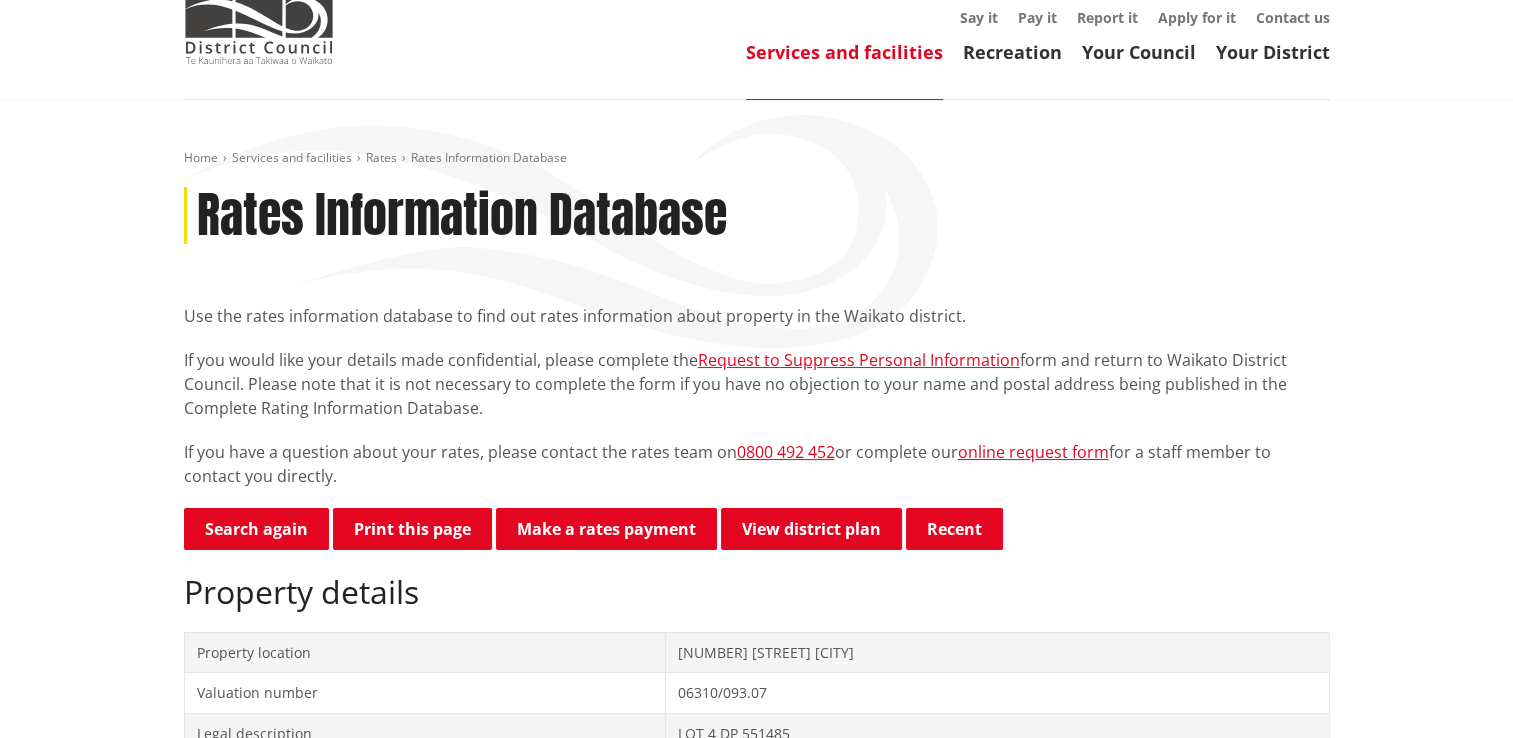 scroll, scrollTop: 100, scrollLeft: 0, axis: vertical 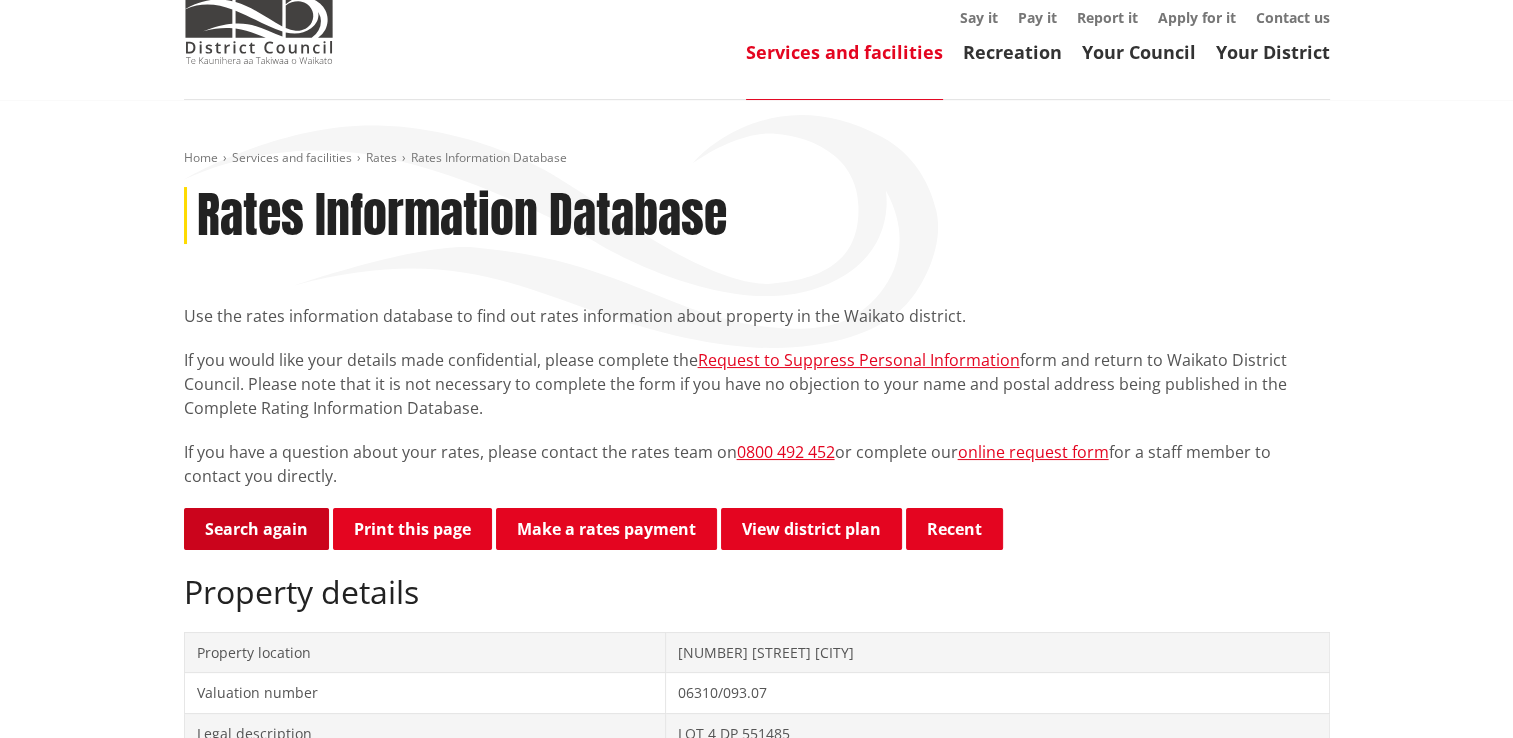 click on "Search again" at bounding box center [256, 529] 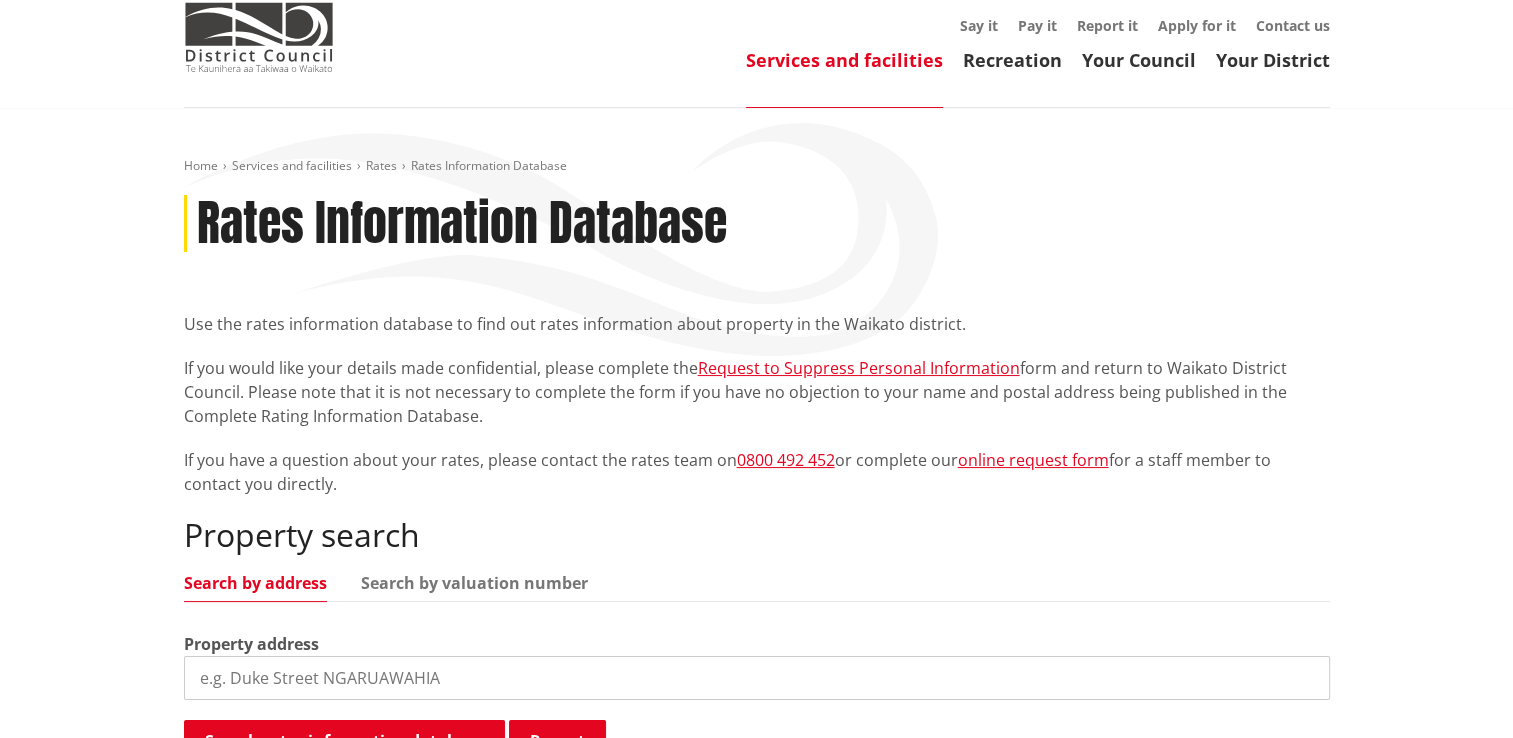 scroll, scrollTop: 200, scrollLeft: 0, axis: vertical 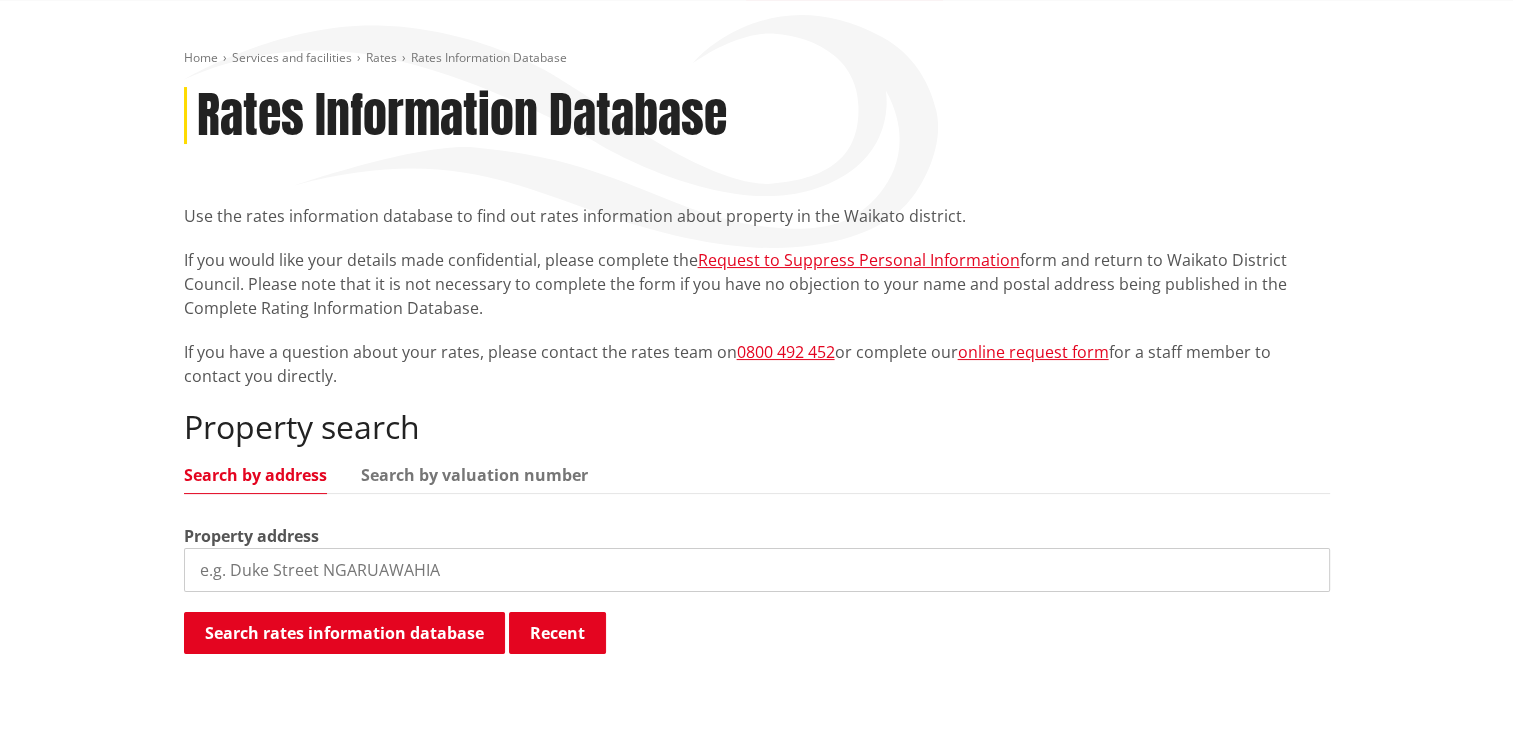 paste on "[NUMBER] [STREET], [CITY]" 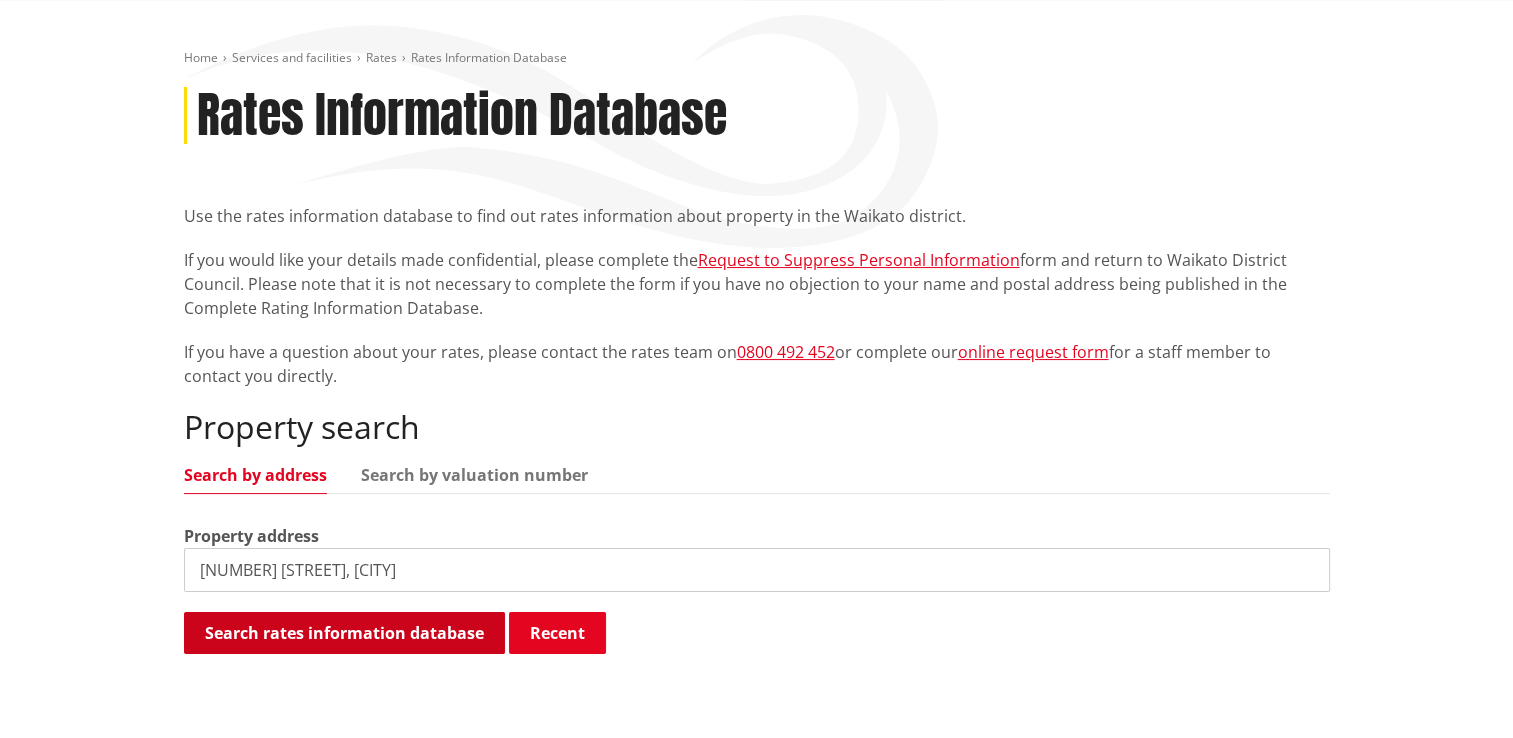 click on "Search rates information database" at bounding box center [344, 633] 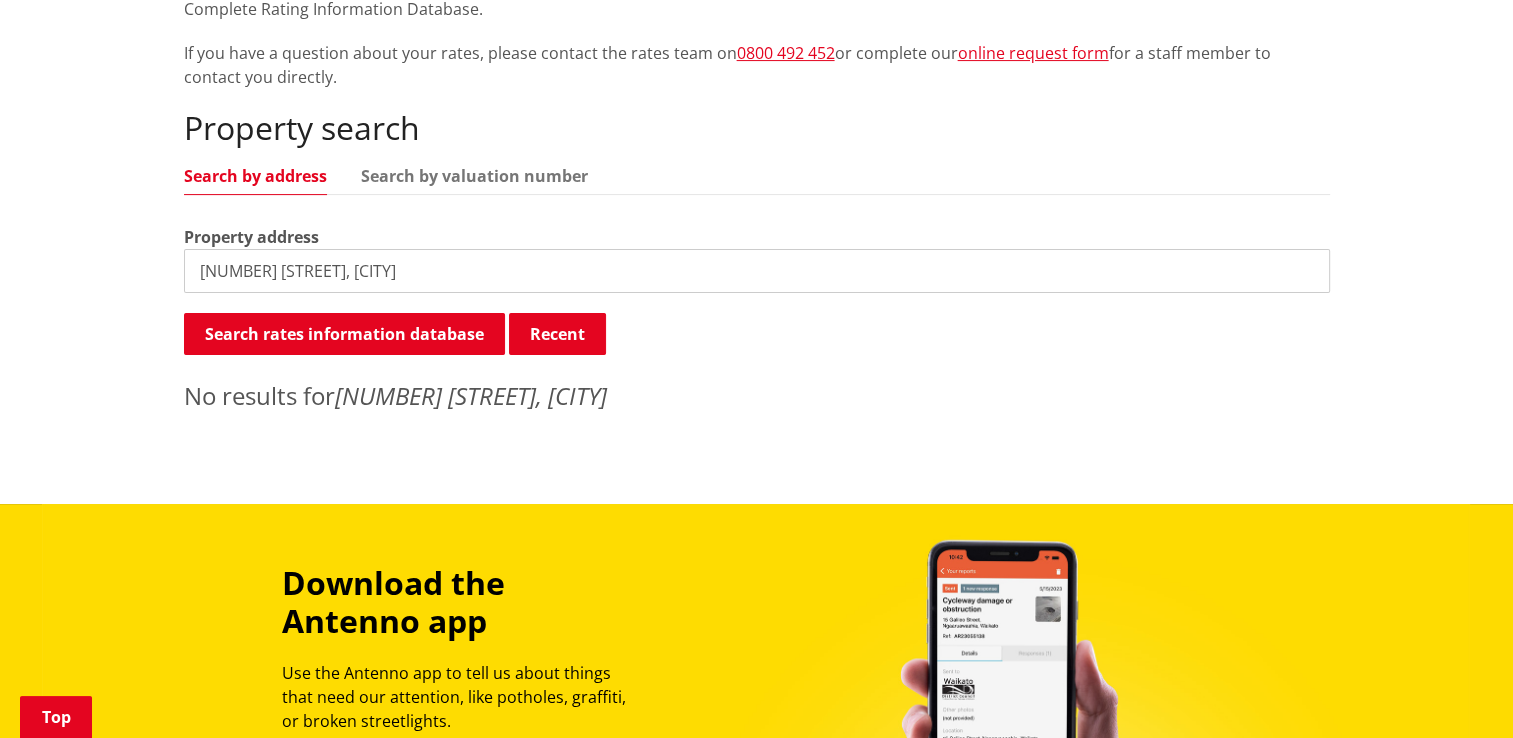 scroll, scrollTop: 500, scrollLeft: 0, axis: vertical 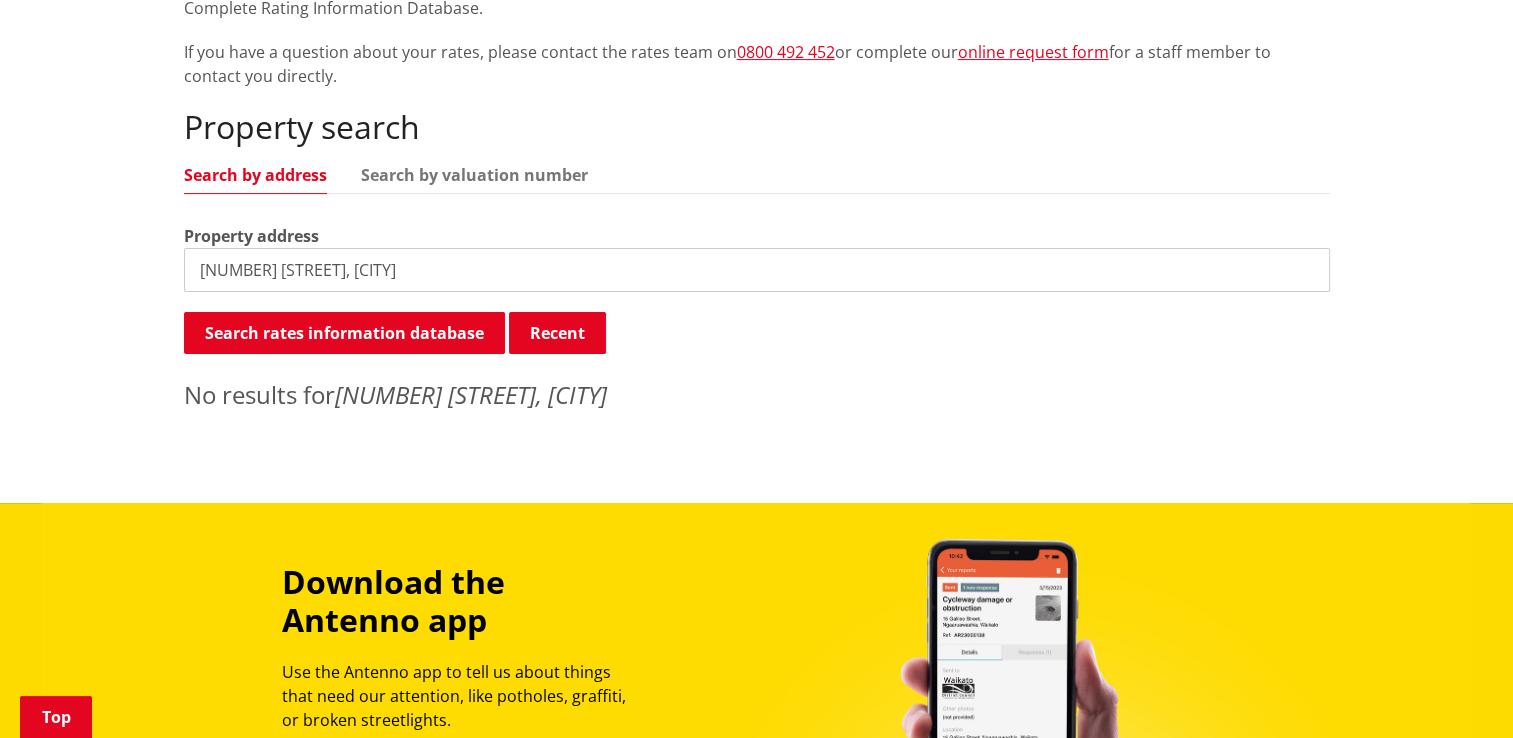 click on "[NUMBER] [STREET], [CITY]" at bounding box center [757, 270] 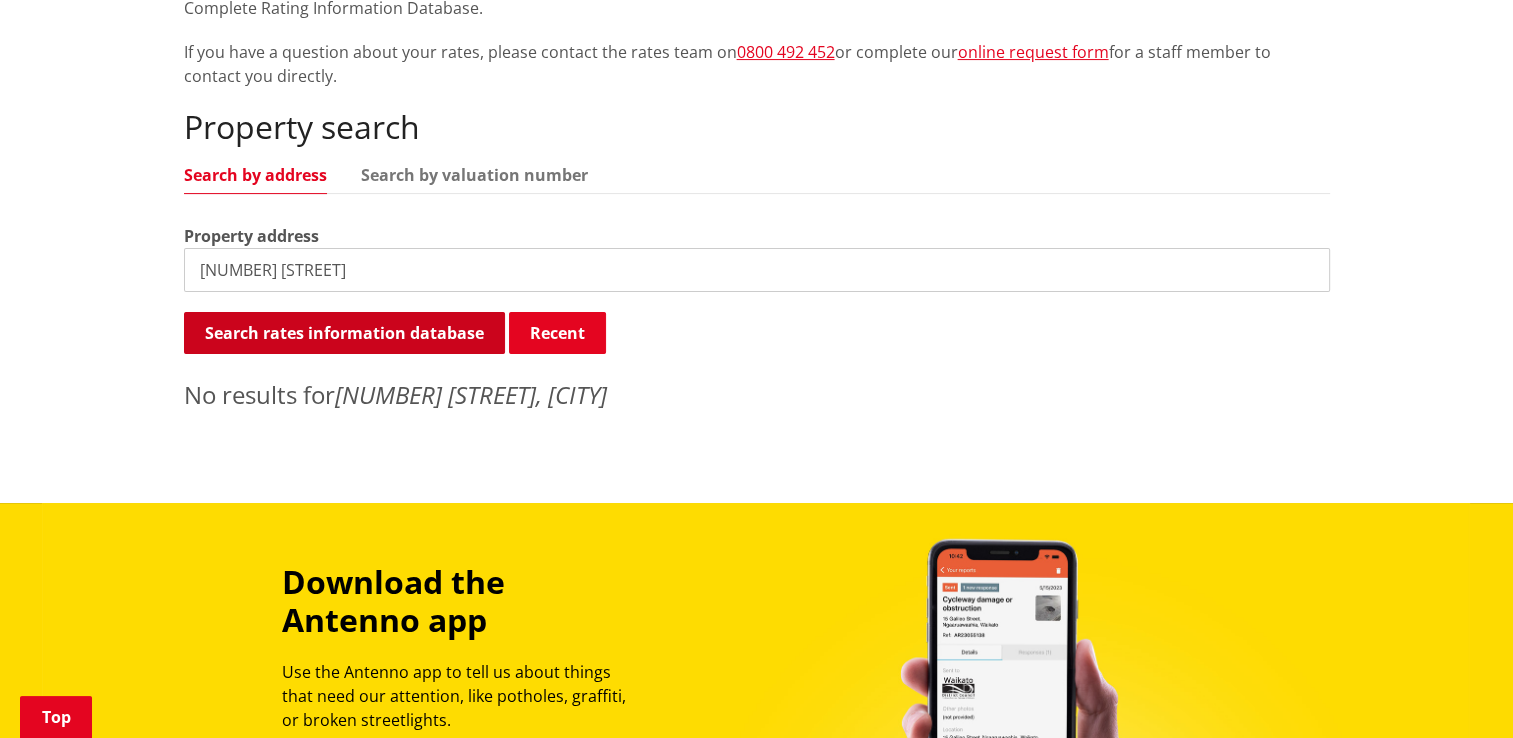 type on "[NUMBER] [STREET]" 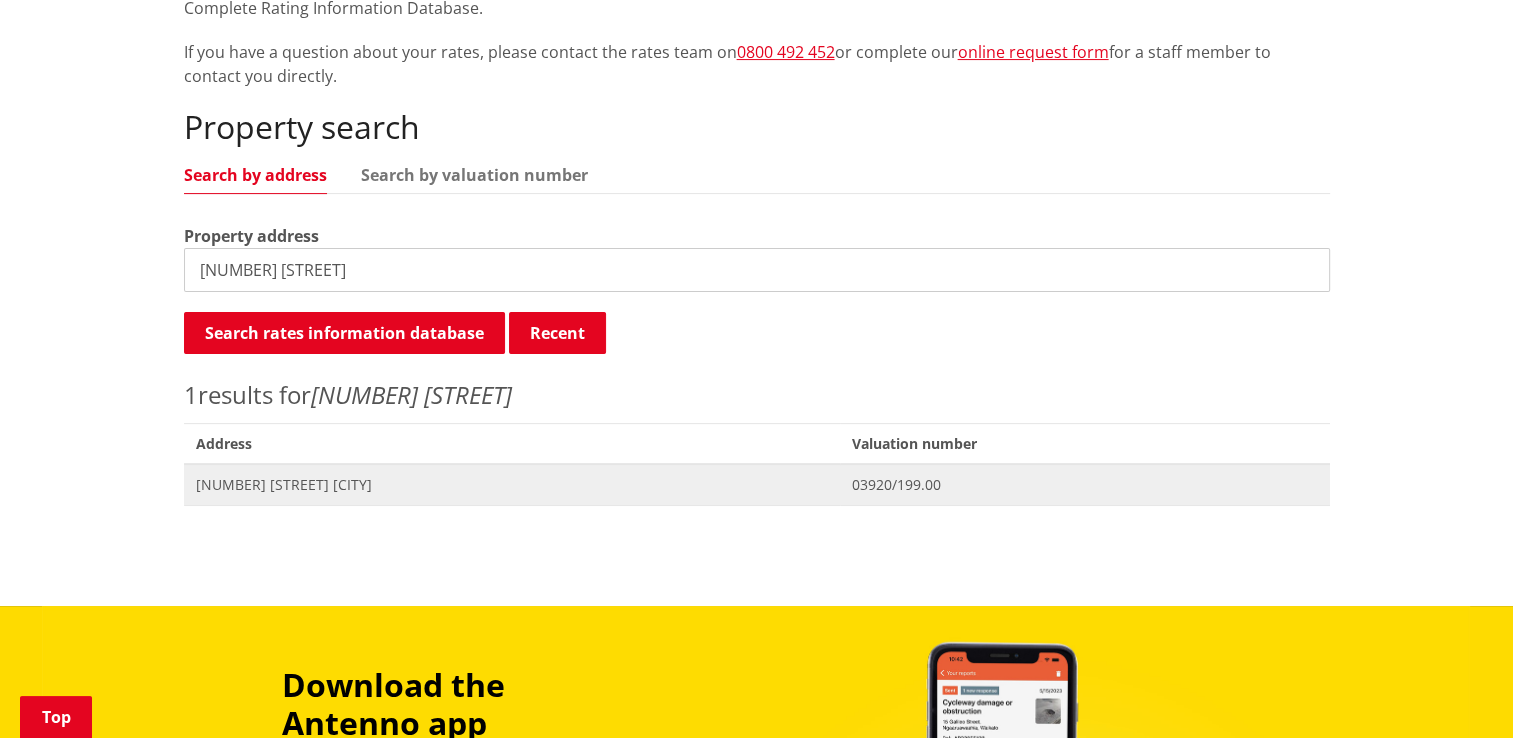 click on "[NUMBER] [STREET] [CITY]" at bounding box center [512, 485] 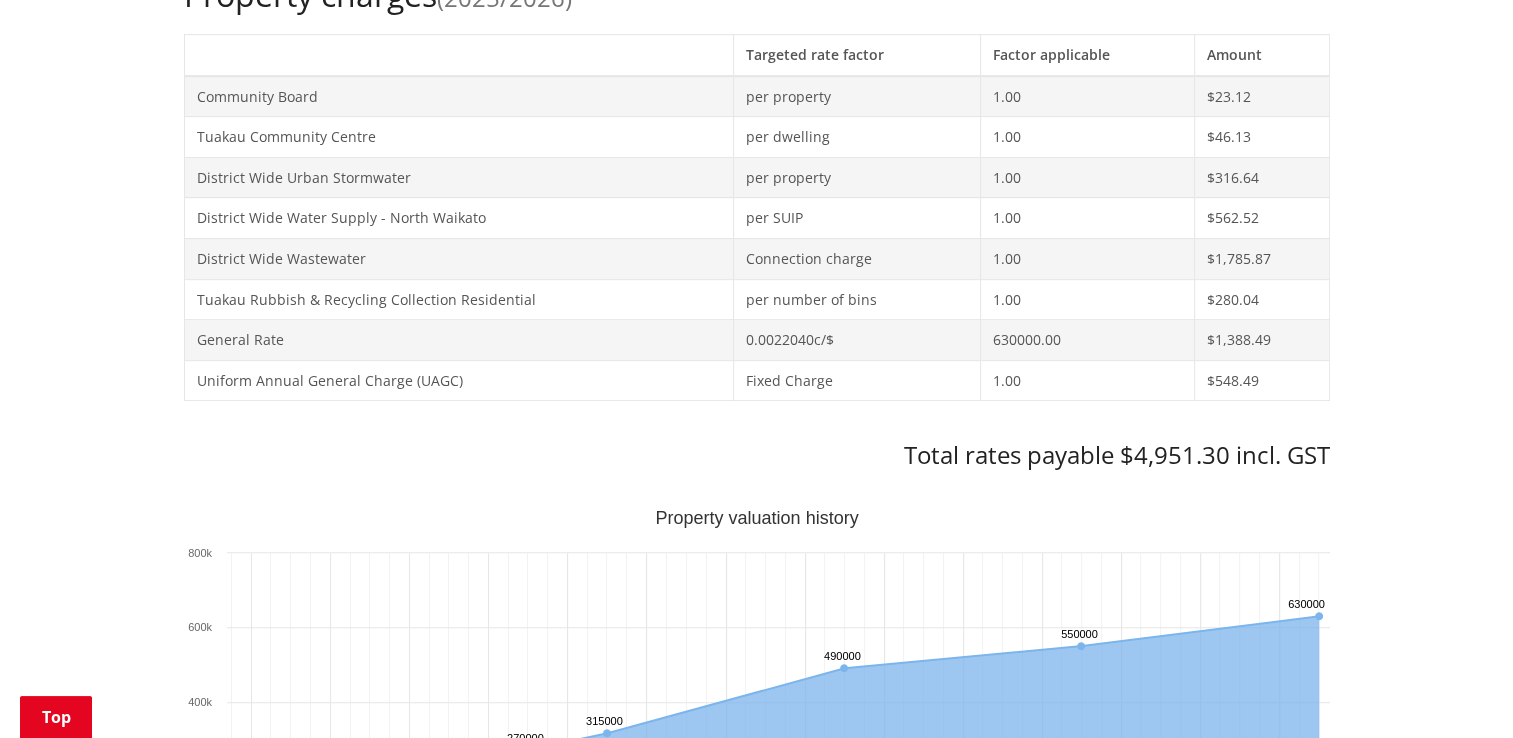 scroll, scrollTop: 900, scrollLeft: 0, axis: vertical 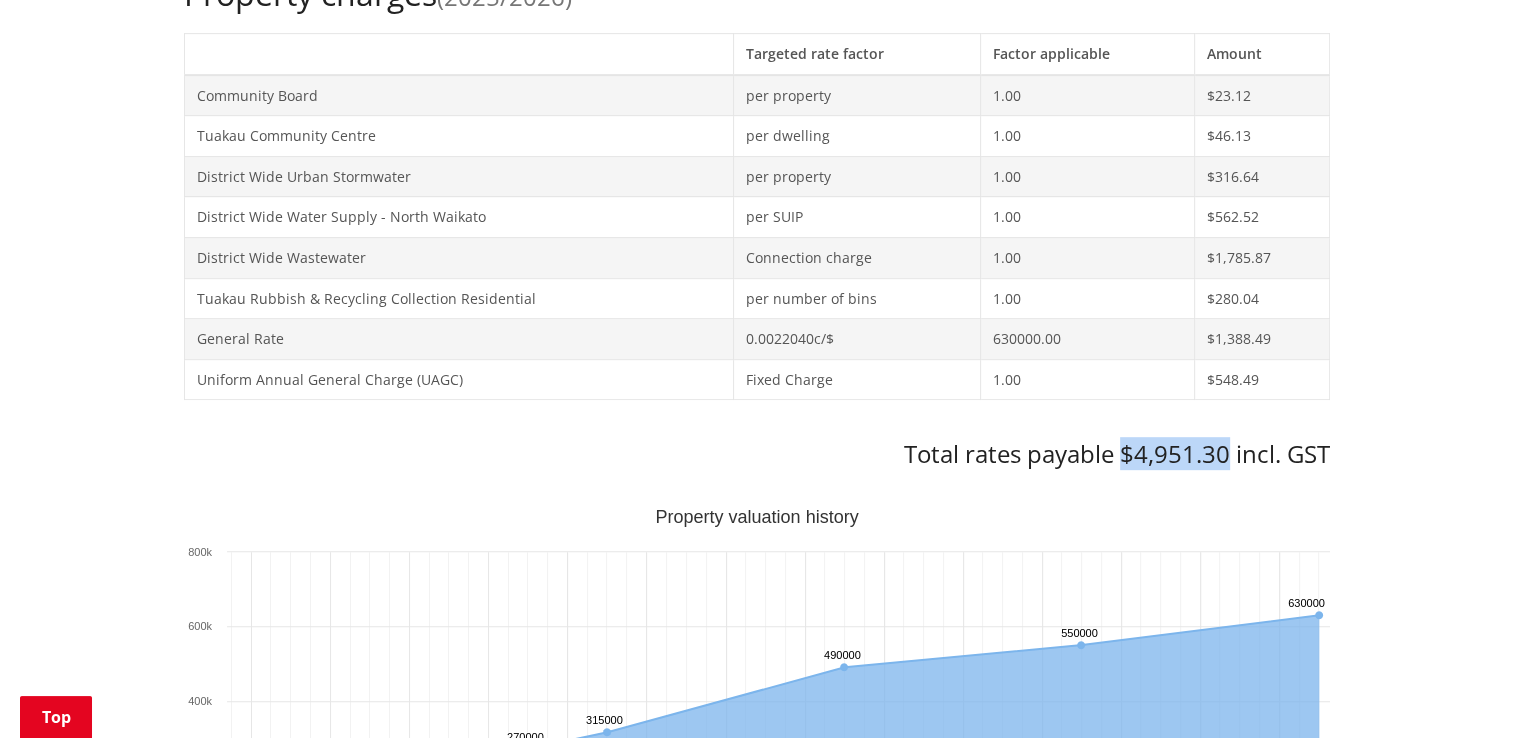 drag, startPoint x: 1118, startPoint y: 443, endPoint x: 1223, endPoint y: 441, distance: 105.01904 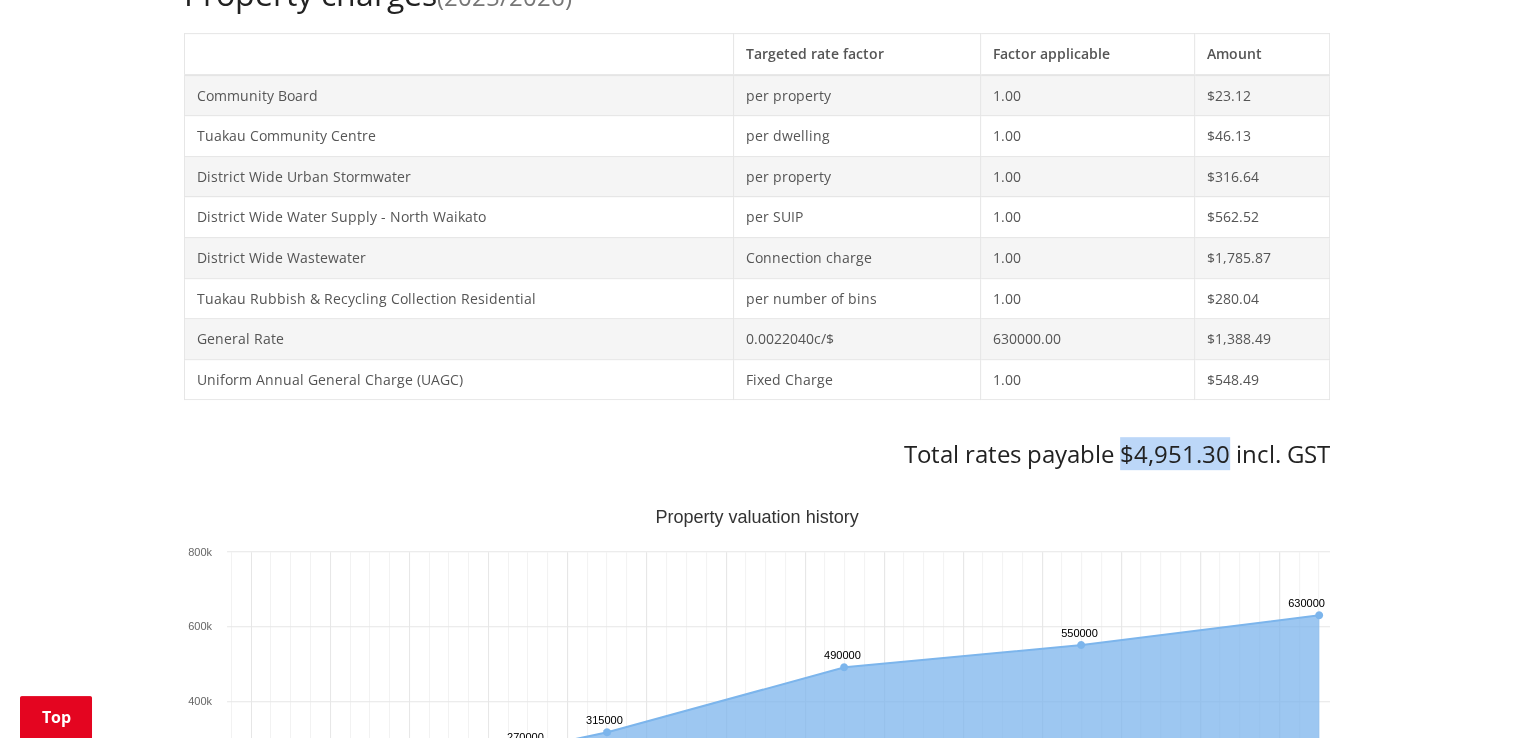 scroll, scrollTop: 300, scrollLeft: 0, axis: vertical 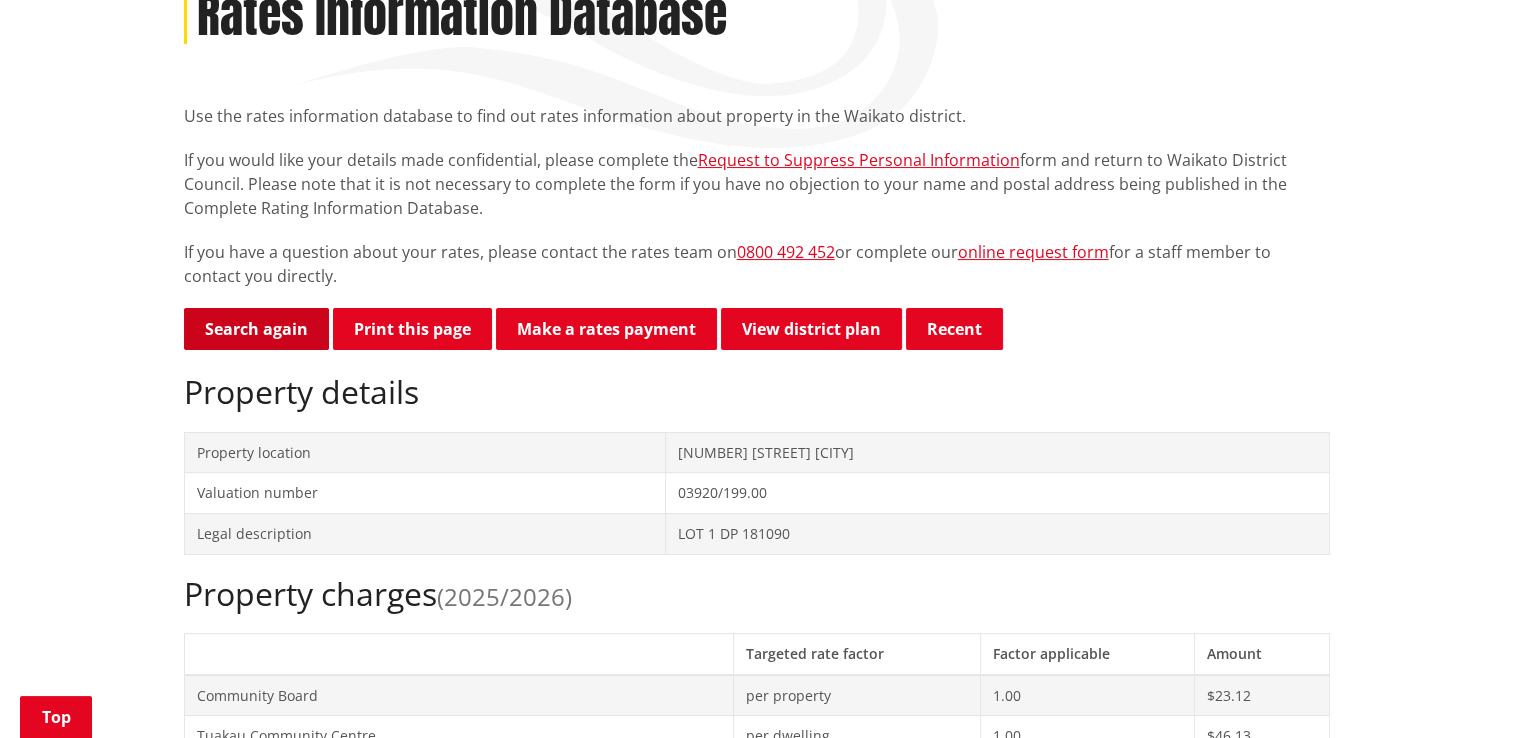 click on "Search again" at bounding box center (256, 329) 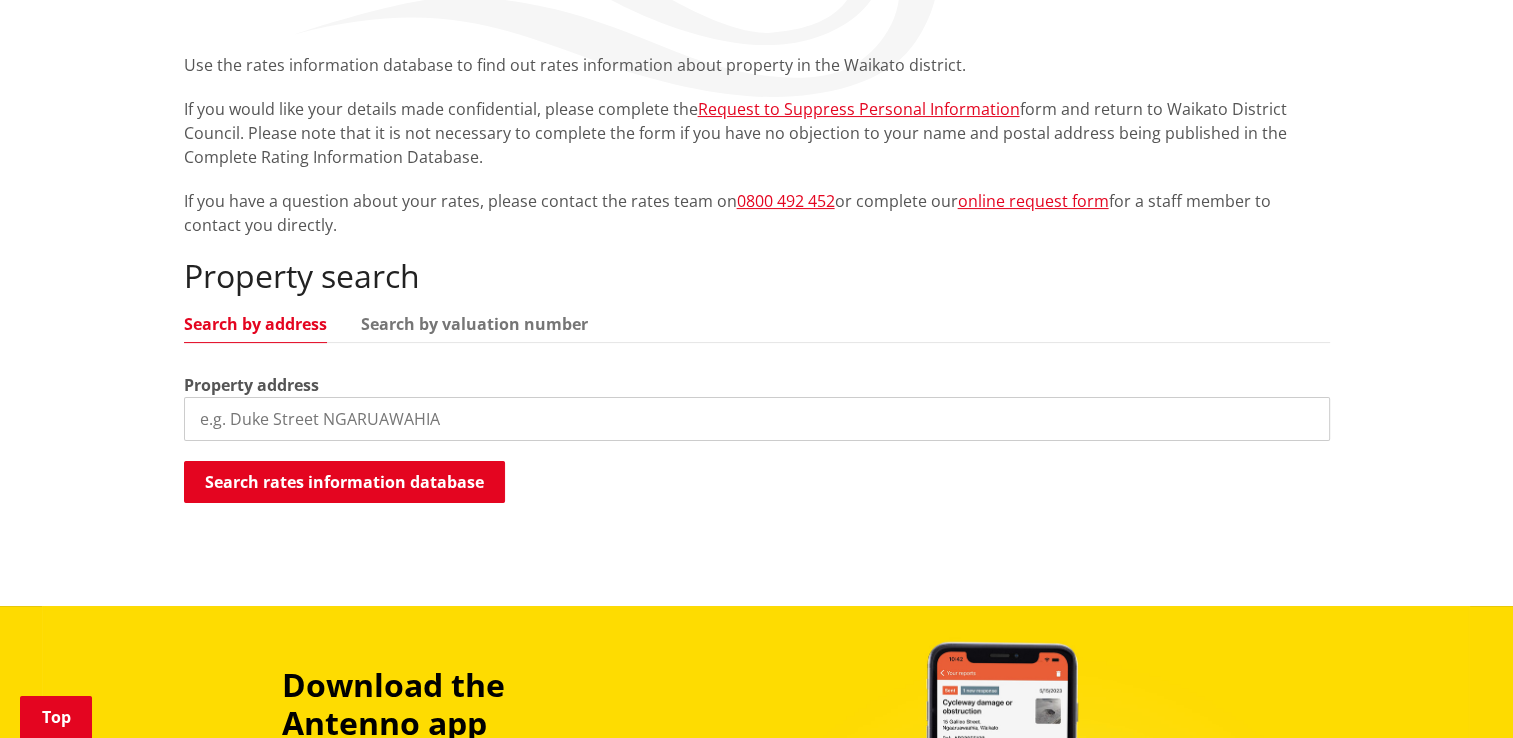 scroll, scrollTop: 400, scrollLeft: 0, axis: vertical 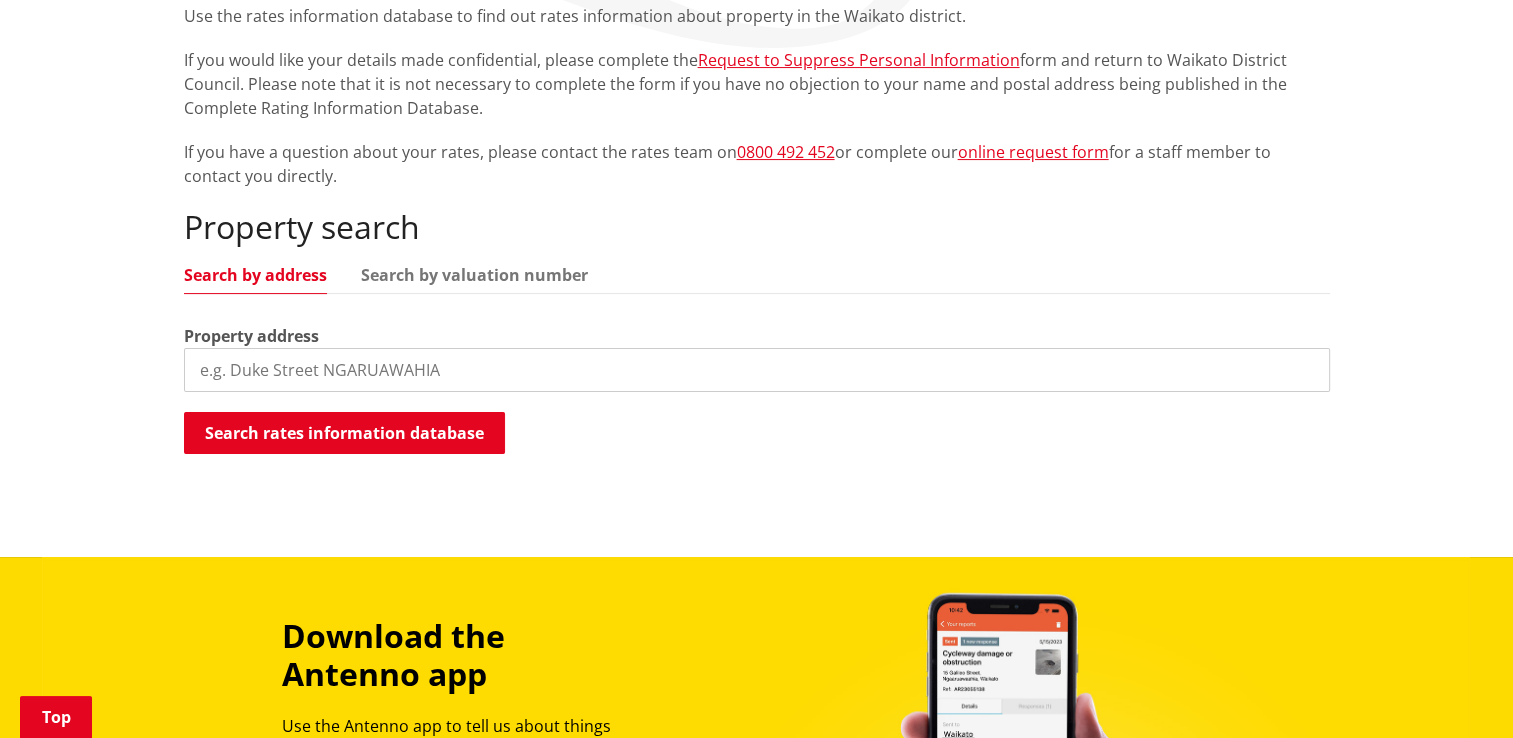 paste on "[NUMBER] [STREET], [CITY]" 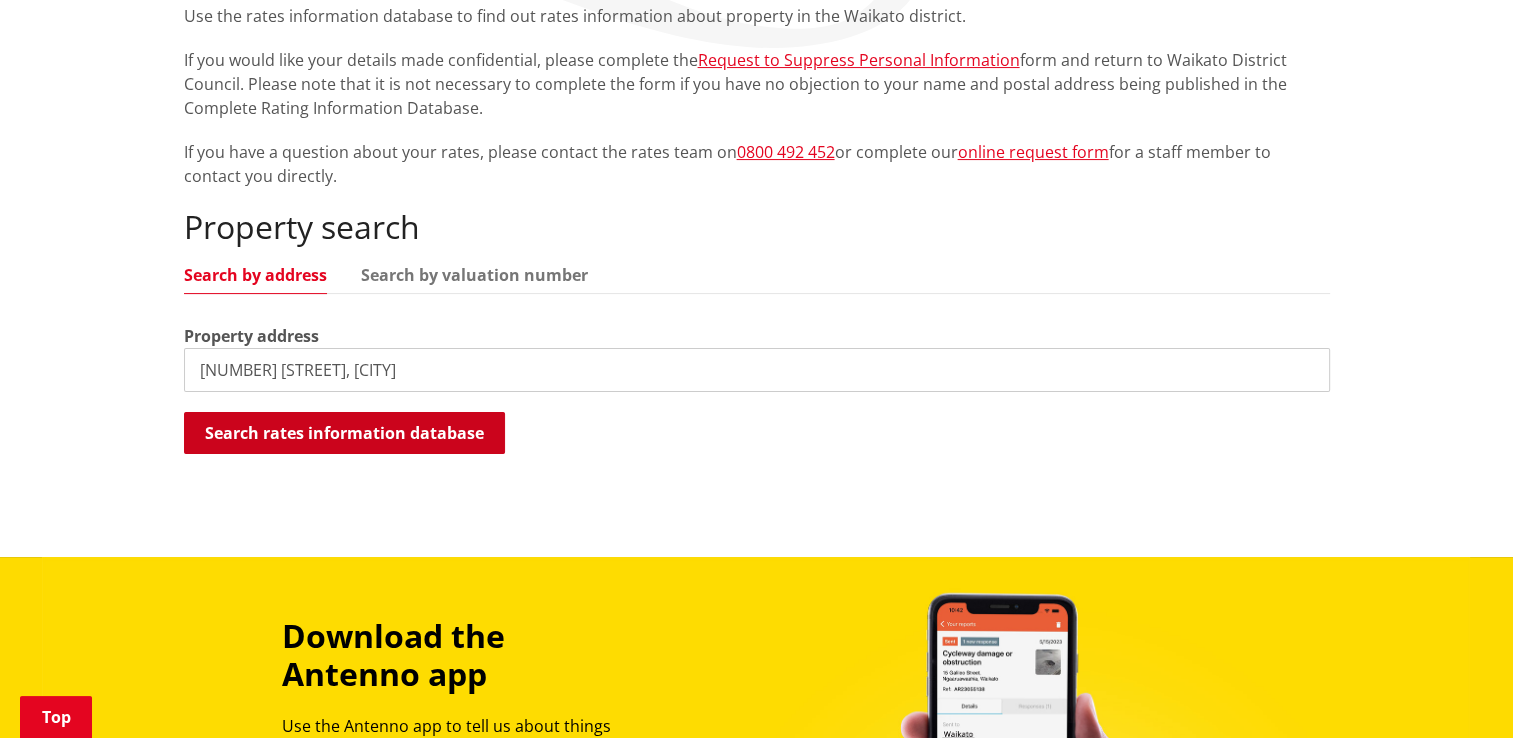click on "Search rates information database" at bounding box center [344, 433] 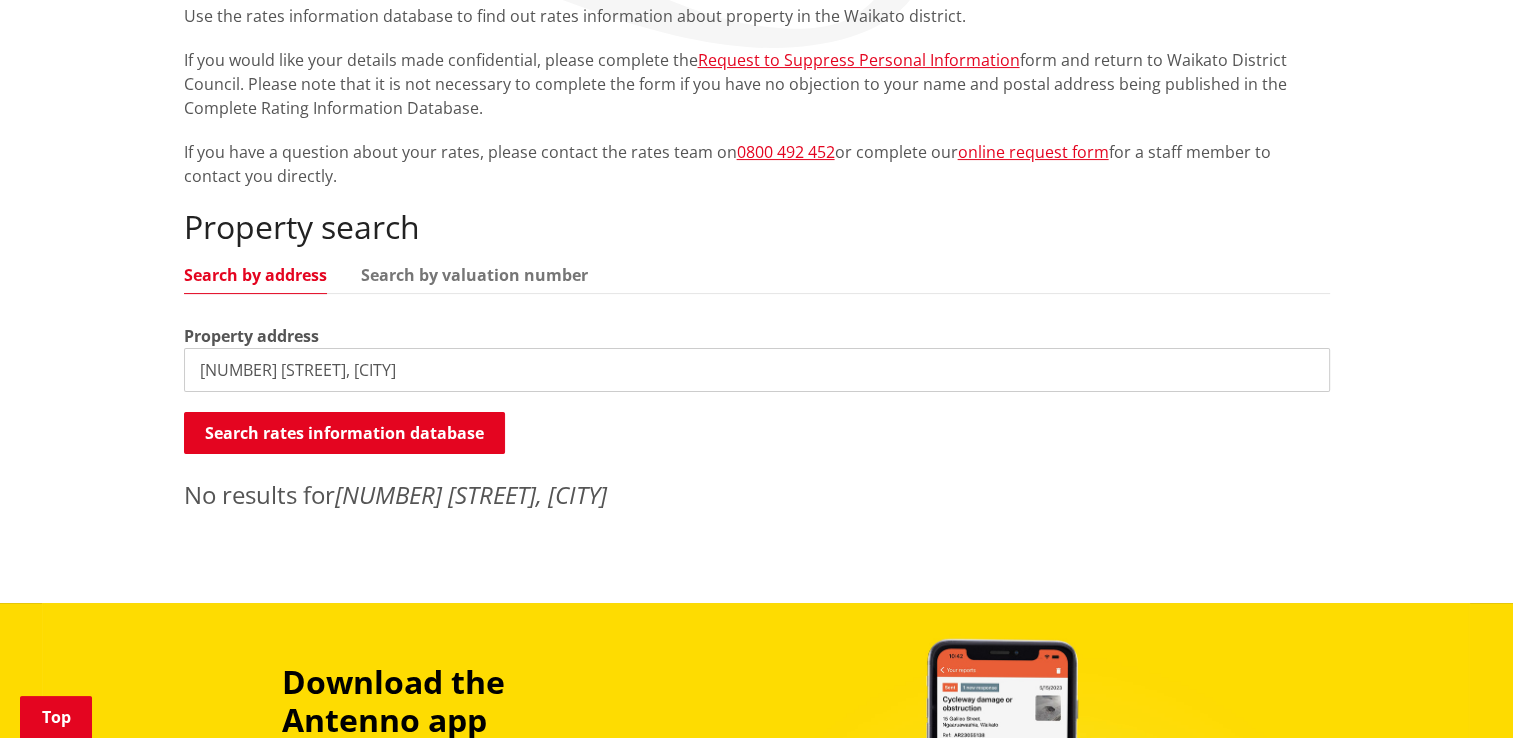 drag, startPoint x: 339, startPoint y: 371, endPoint x: 498, endPoint y: 375, distance: 159.05031 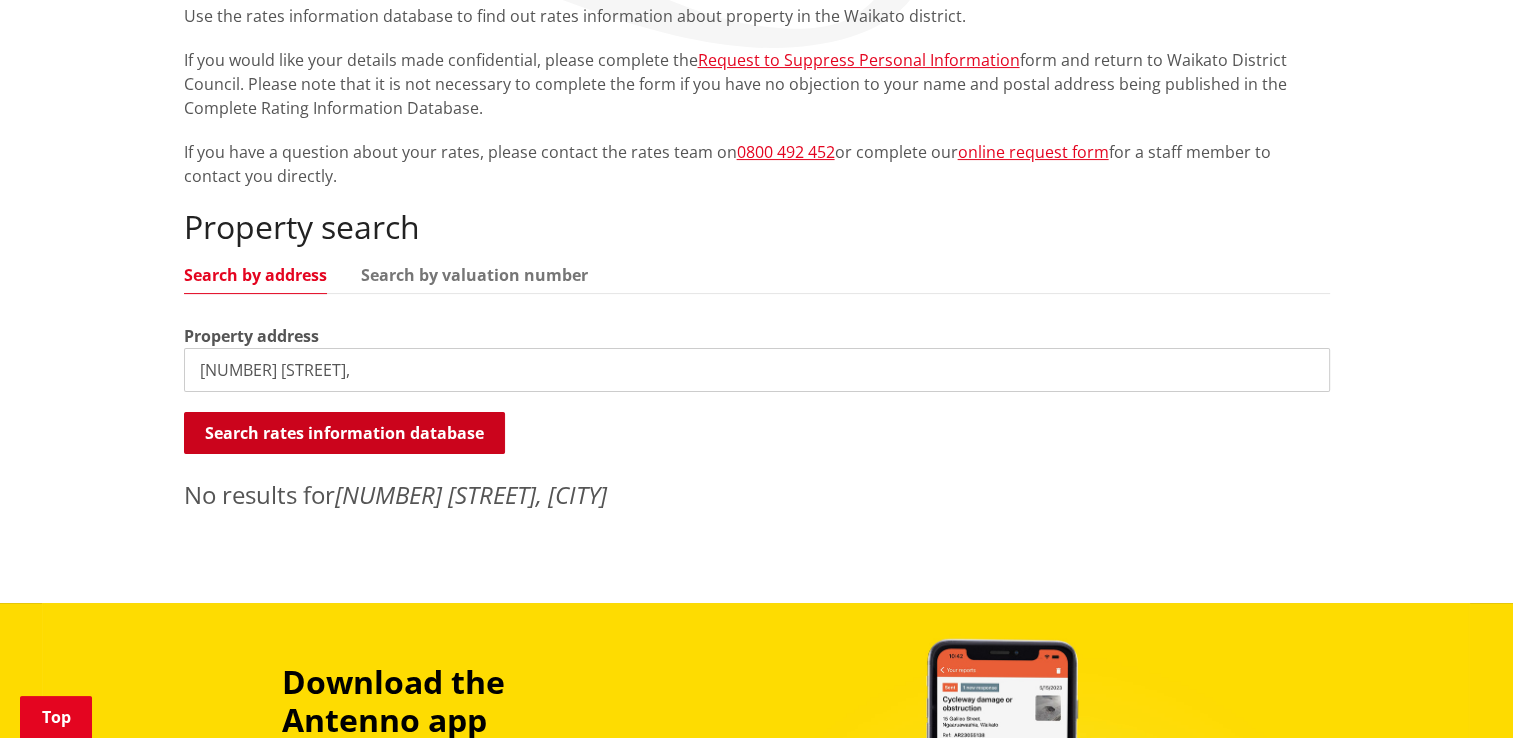 click on "Search rates information database" at bounding box center [344, 433] 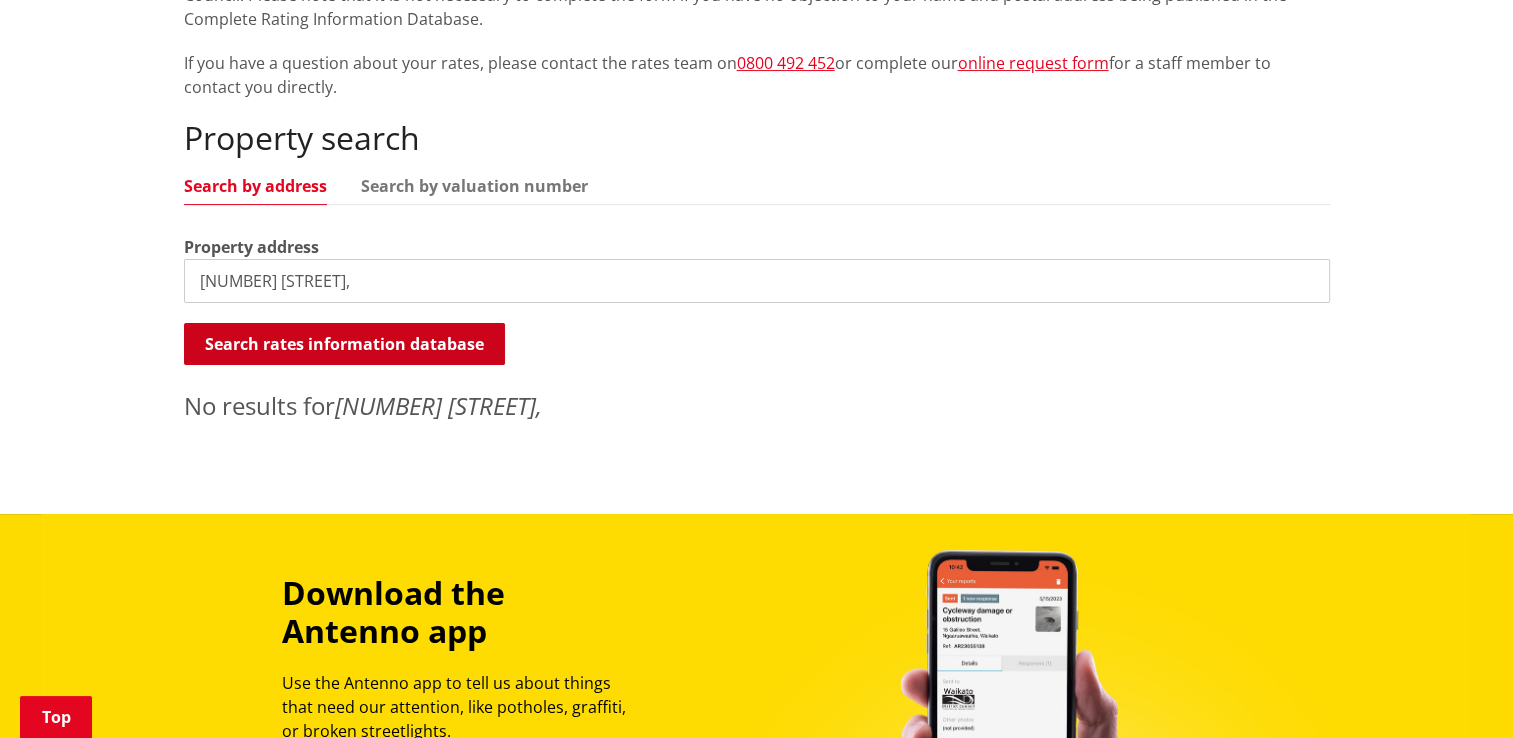 scroll, scrollTop: 500, scrollLeft: 0, axis: vertical 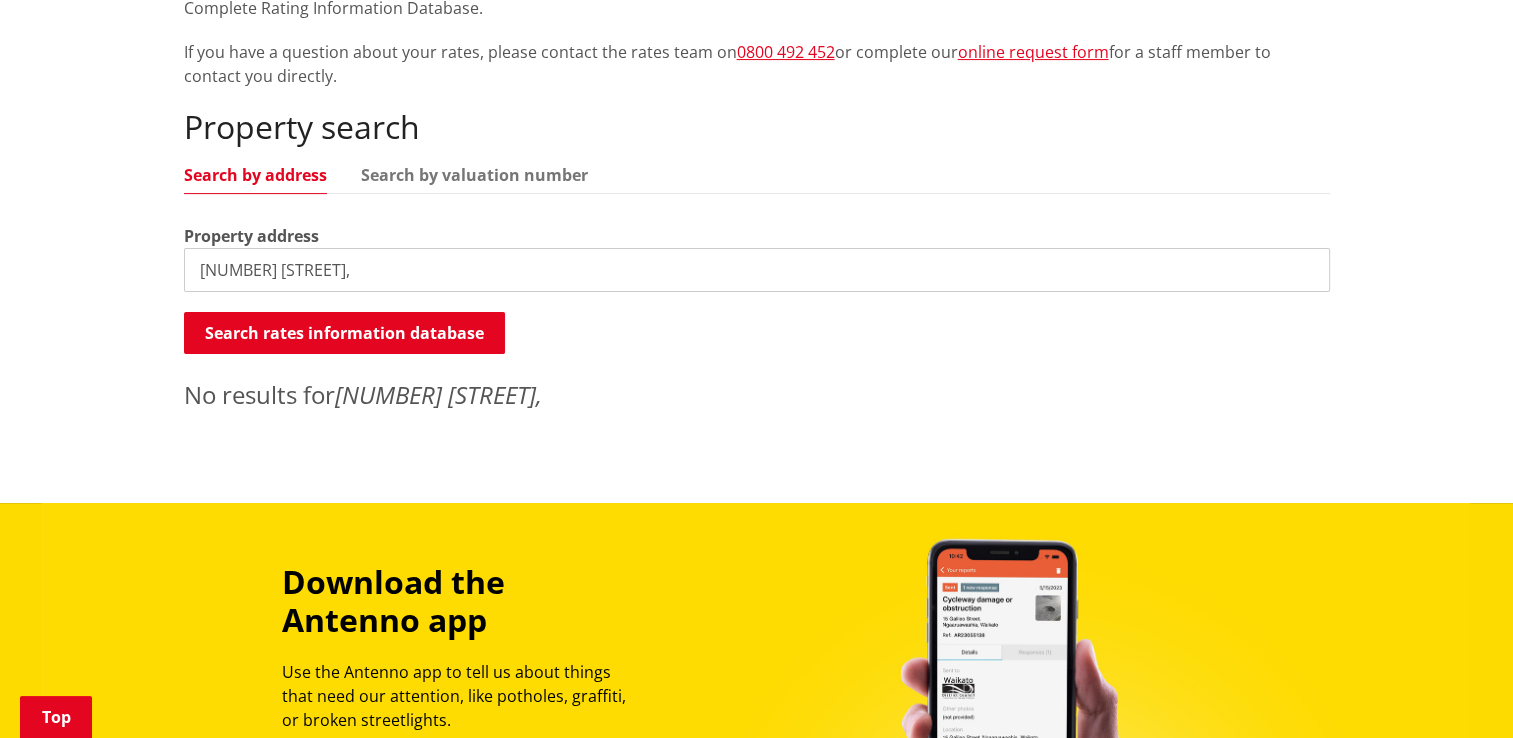 click on "4 Martindale Lane," at bounding box center [757, 270] 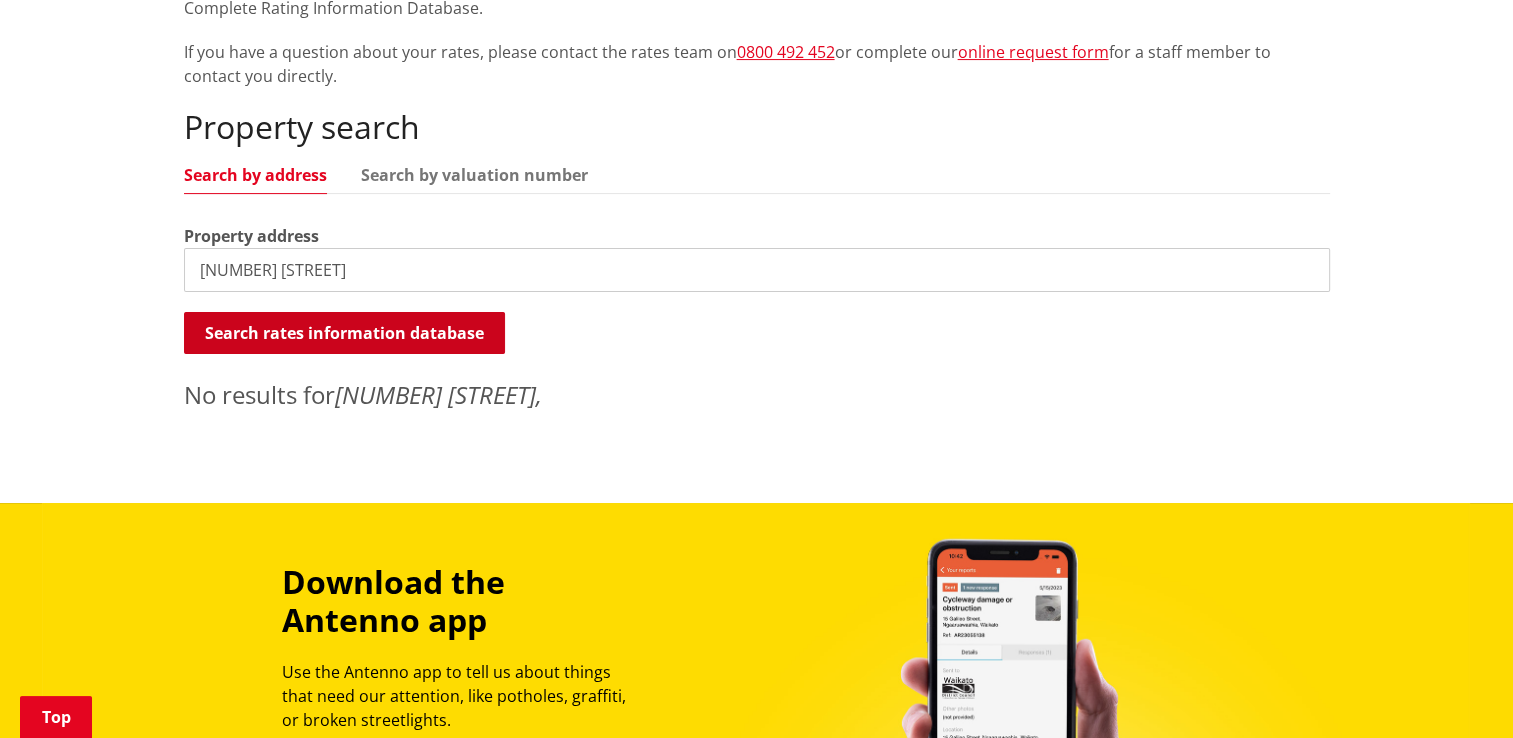 type on "4 Martindale Lane" 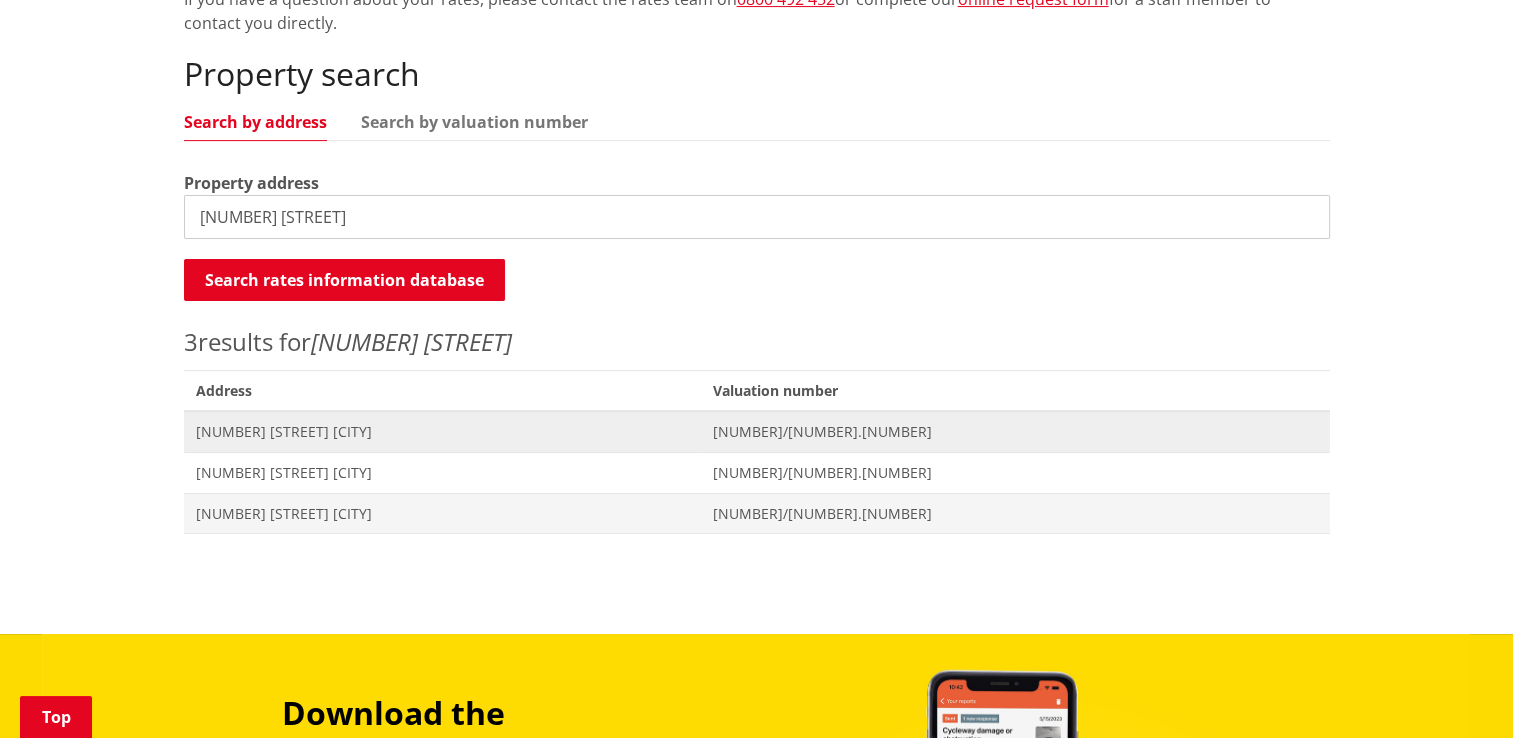 scroll, scrollTop: 600, scrollLeft: 0, axis: vertical 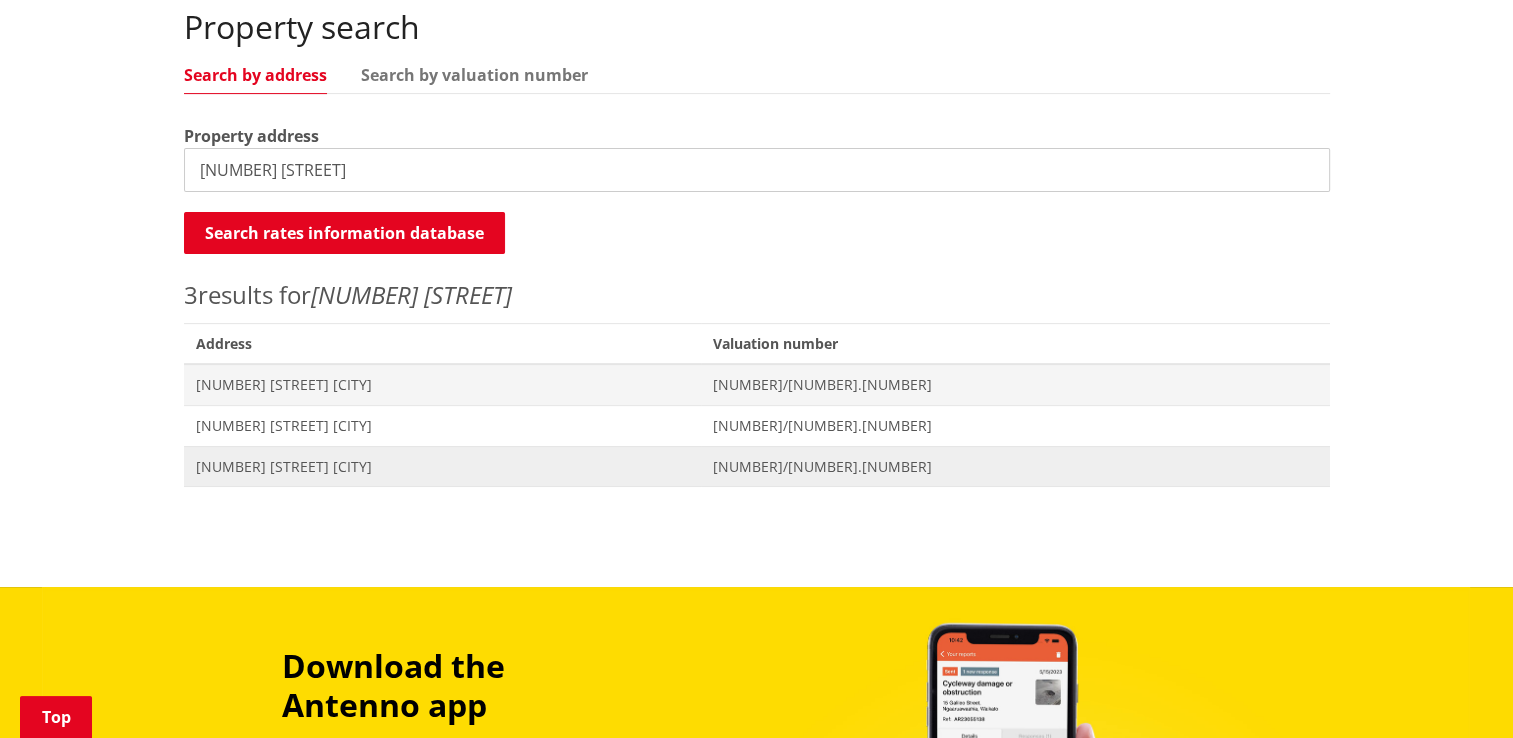 click on "[NUMBER] [STREET] [CITY]" at bounding box center (442, 467) 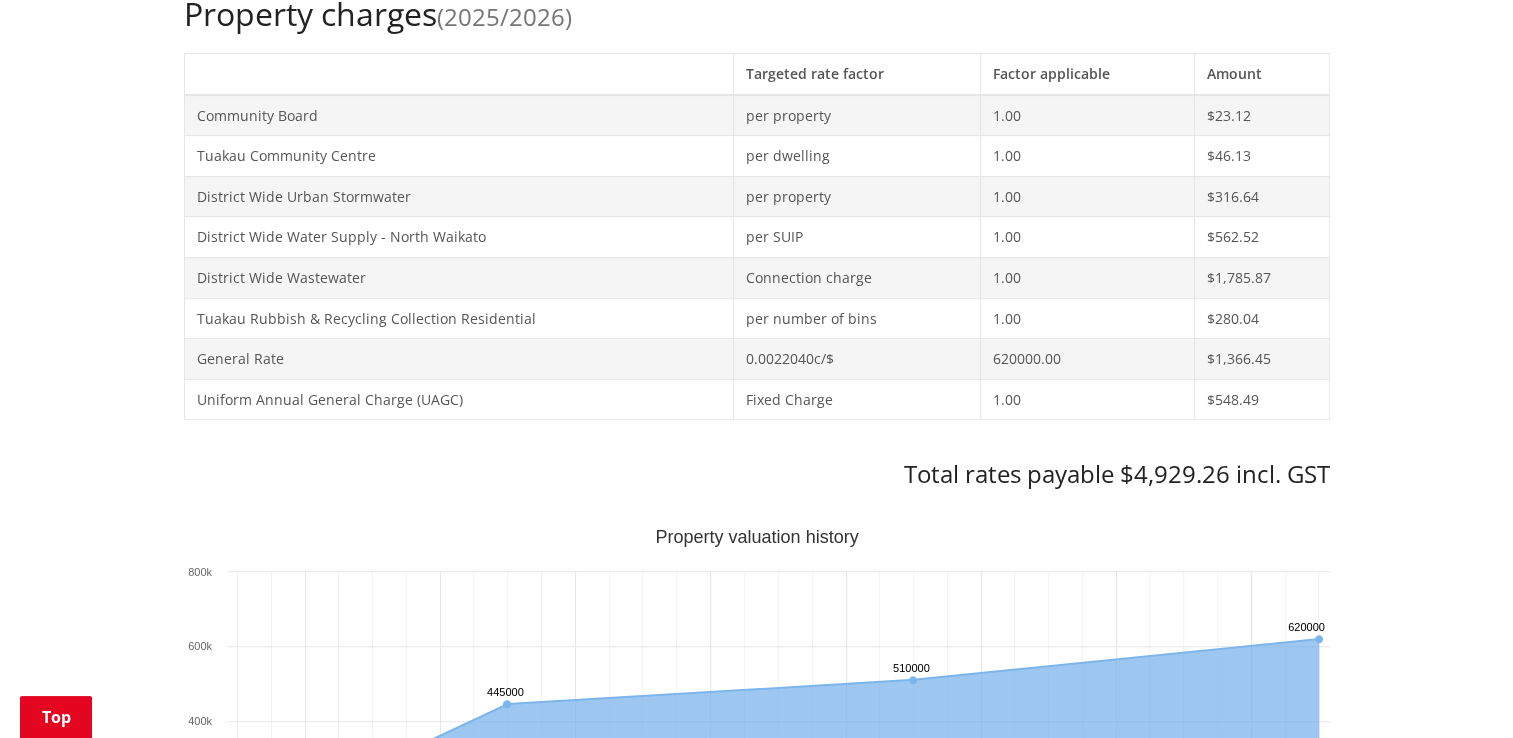 scroll, scrollTop: 900, scrollLeft: 0, axis: vertical 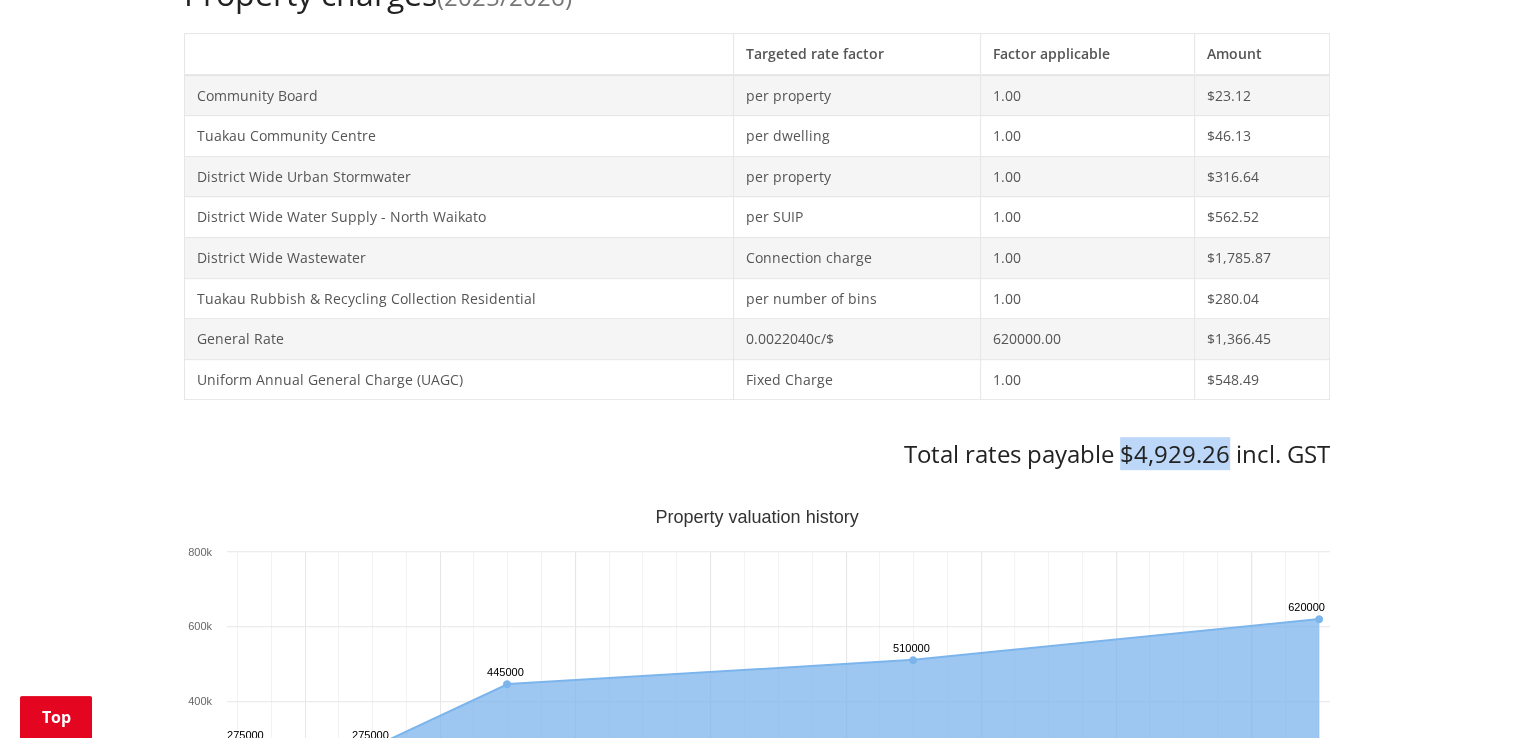 drag, startPoint x: 1124, startPoint y: 449, endPoint x: 1224, endPoint y: 439, distance: 100.49876 